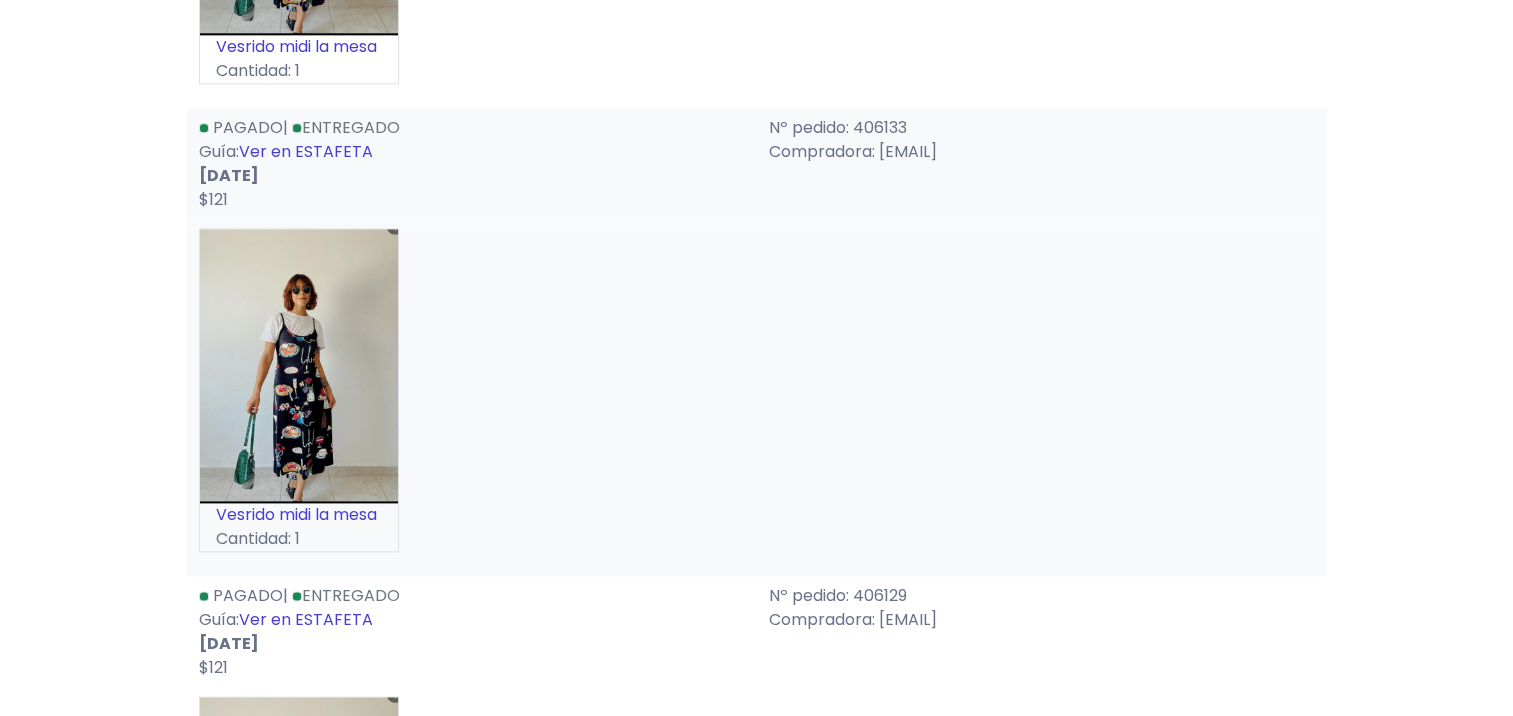 scroll, scrollTop: 2116, scrollLeft: 0, axis: vertical 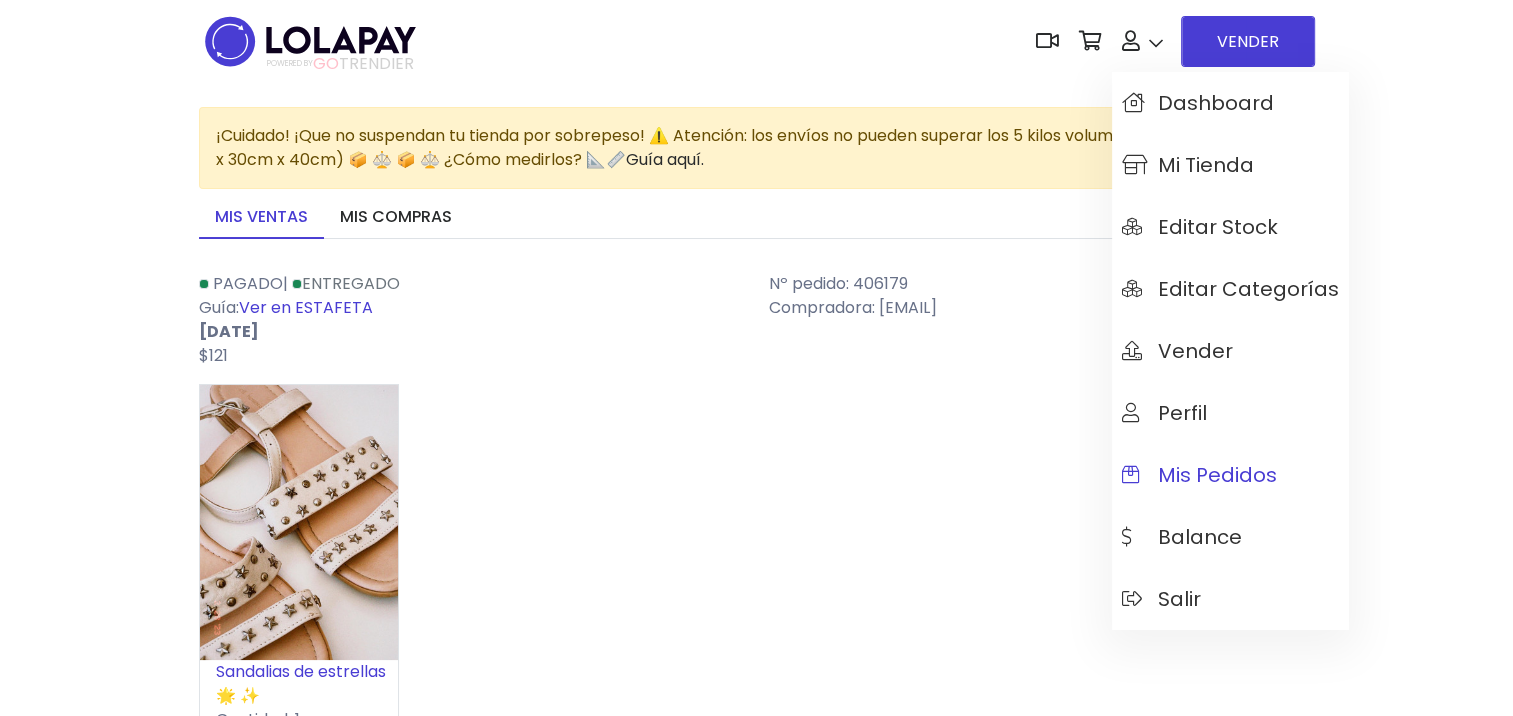 click on "Mis pedidos" at bounding box center [1230, 475] 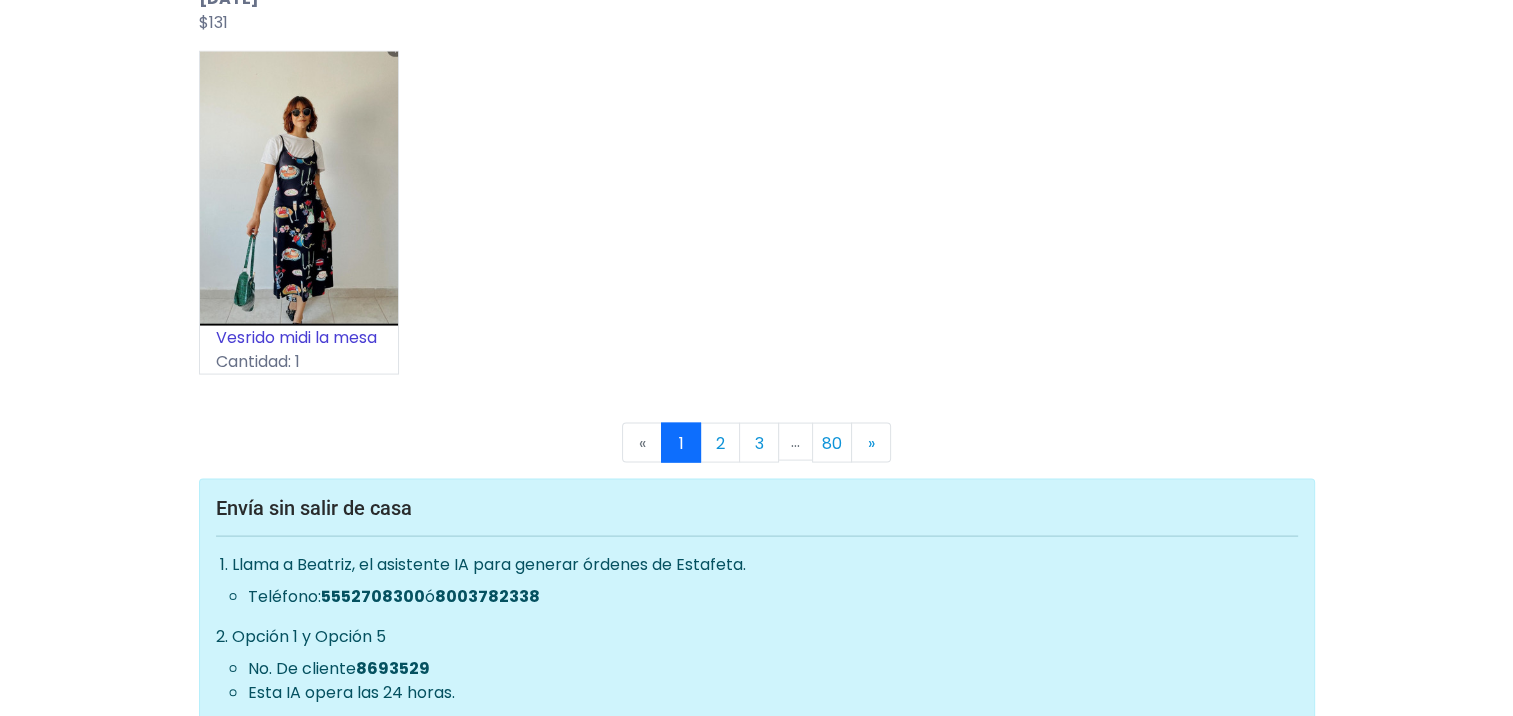 scroll, scrollTop: 11685, scrollLeft: 0, axis: vertical 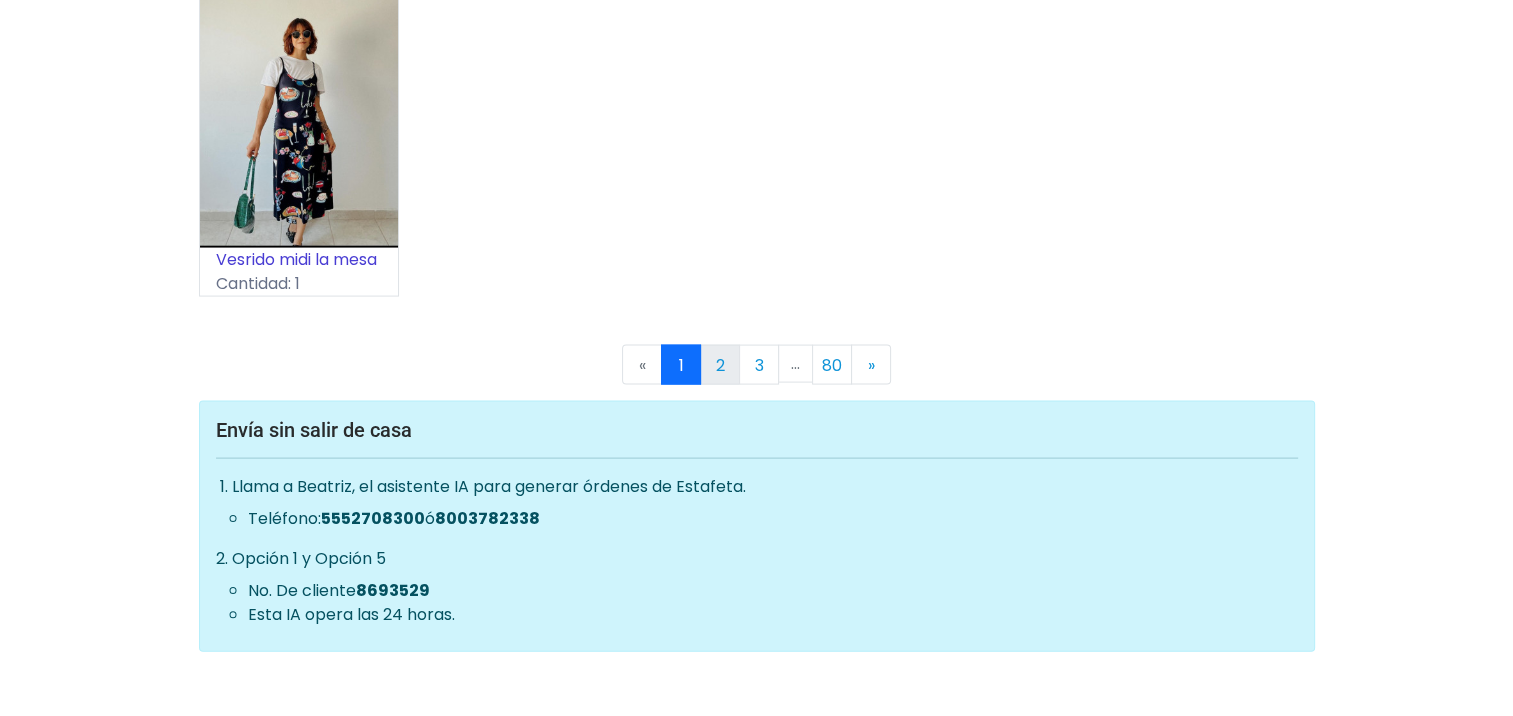 click on "2" at bounding box center [720, 365] 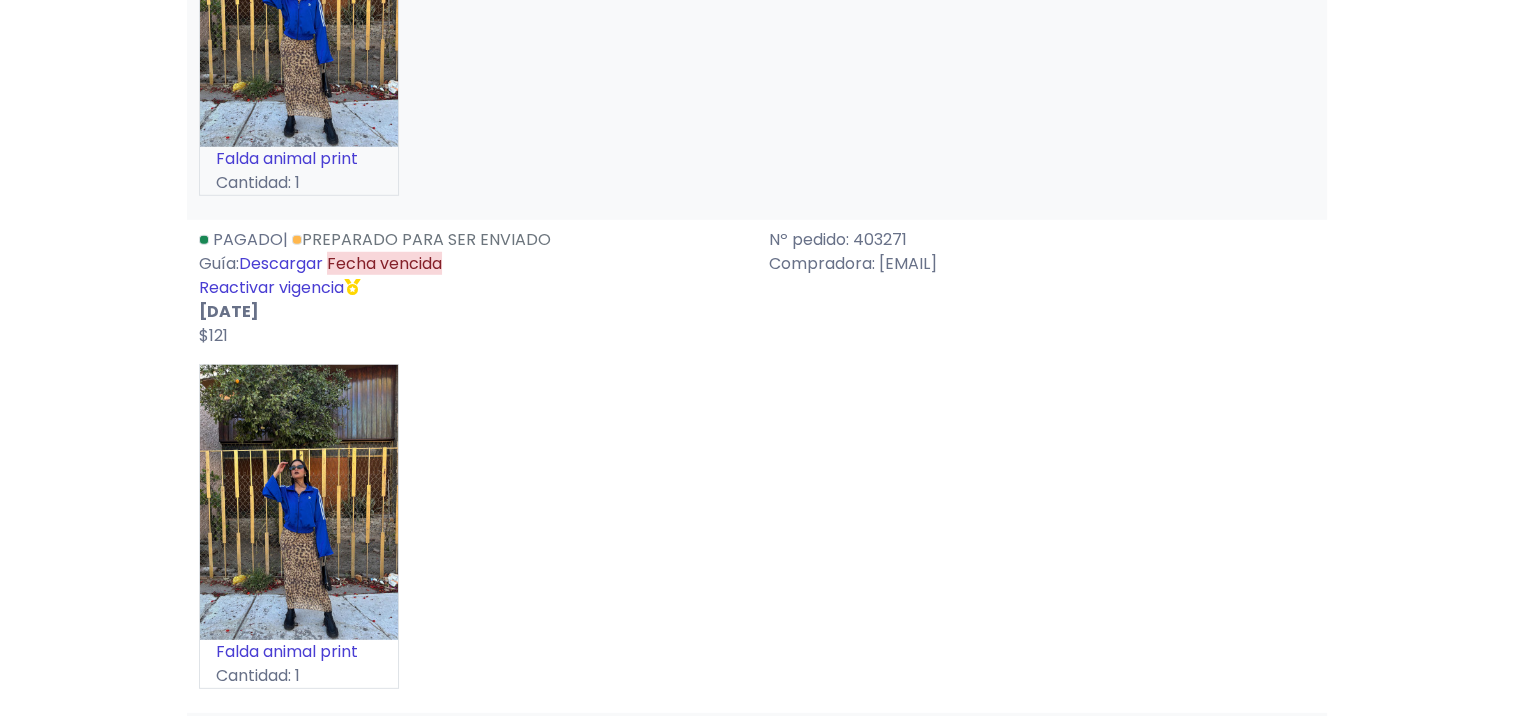 scroll, scrollTop: 5680, scrollLeft: 0, axis: vertical 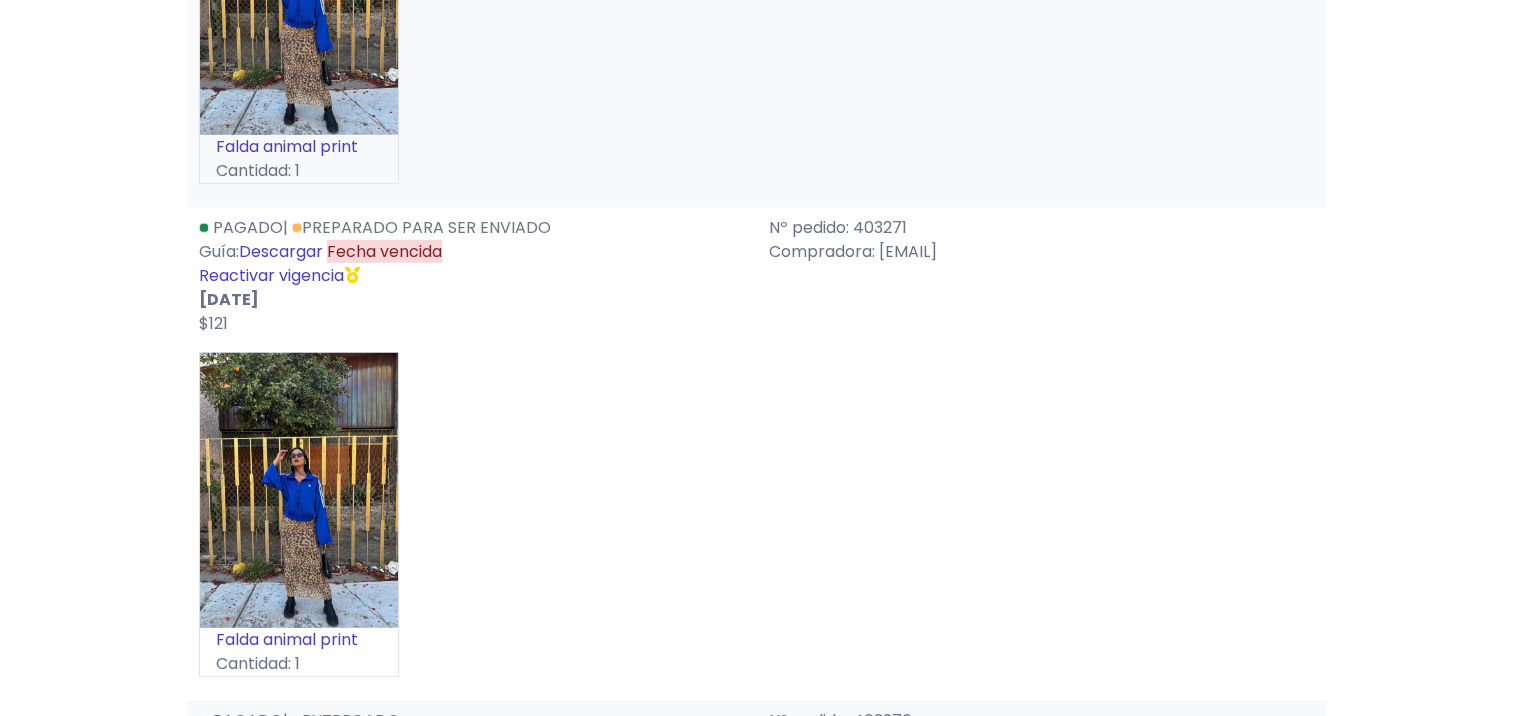 click on "Reactivar vigencia" at bounding box center [271, 275] 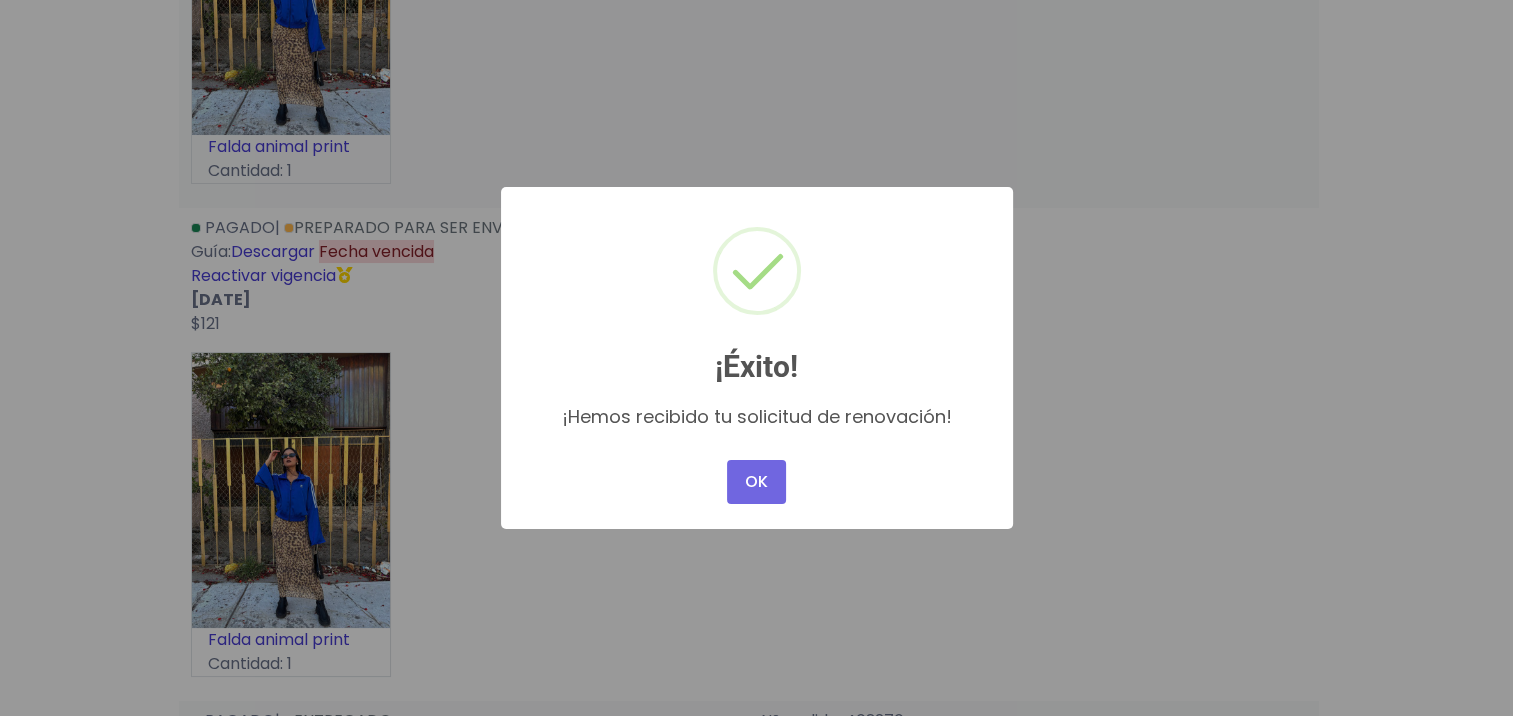 scroll, scrollTop: 5720, scrollLeft: 0, axis: vertical 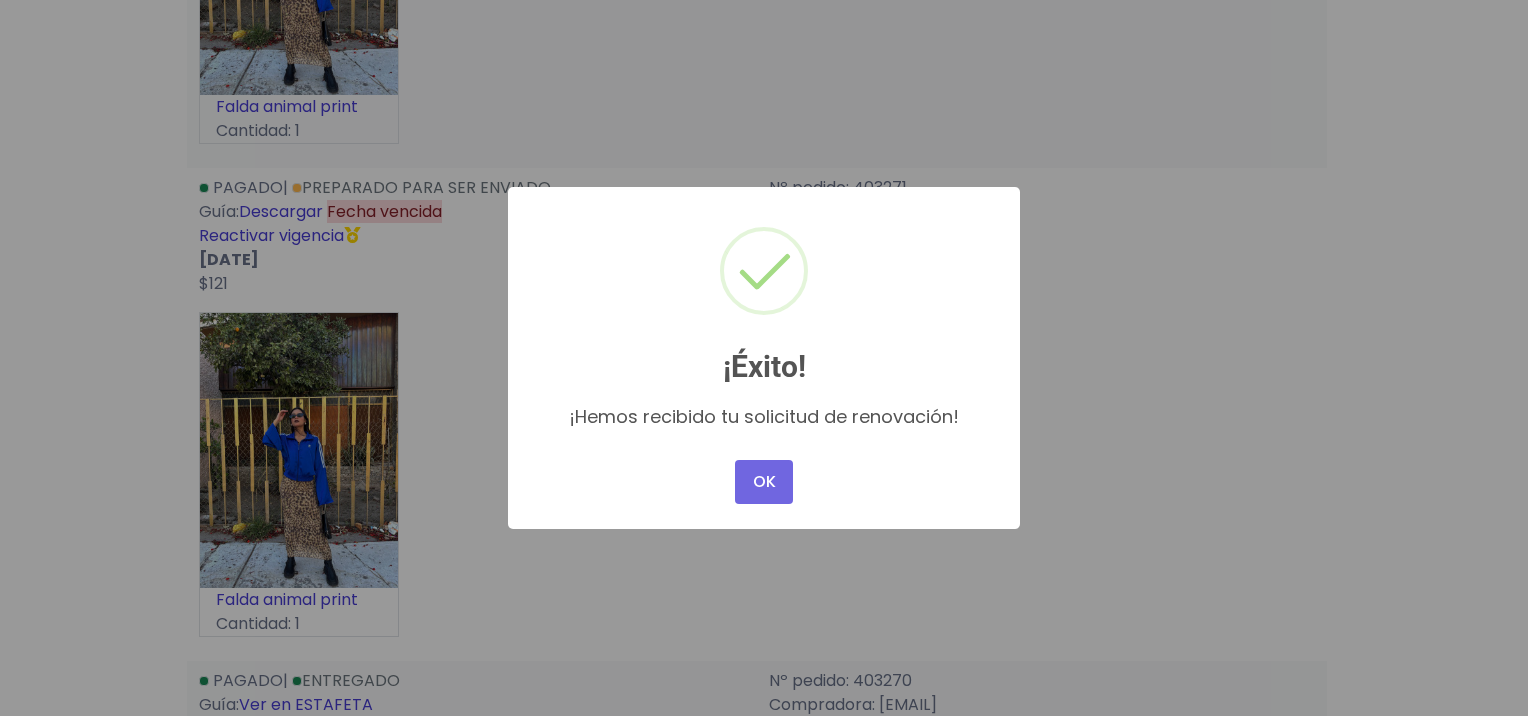 type 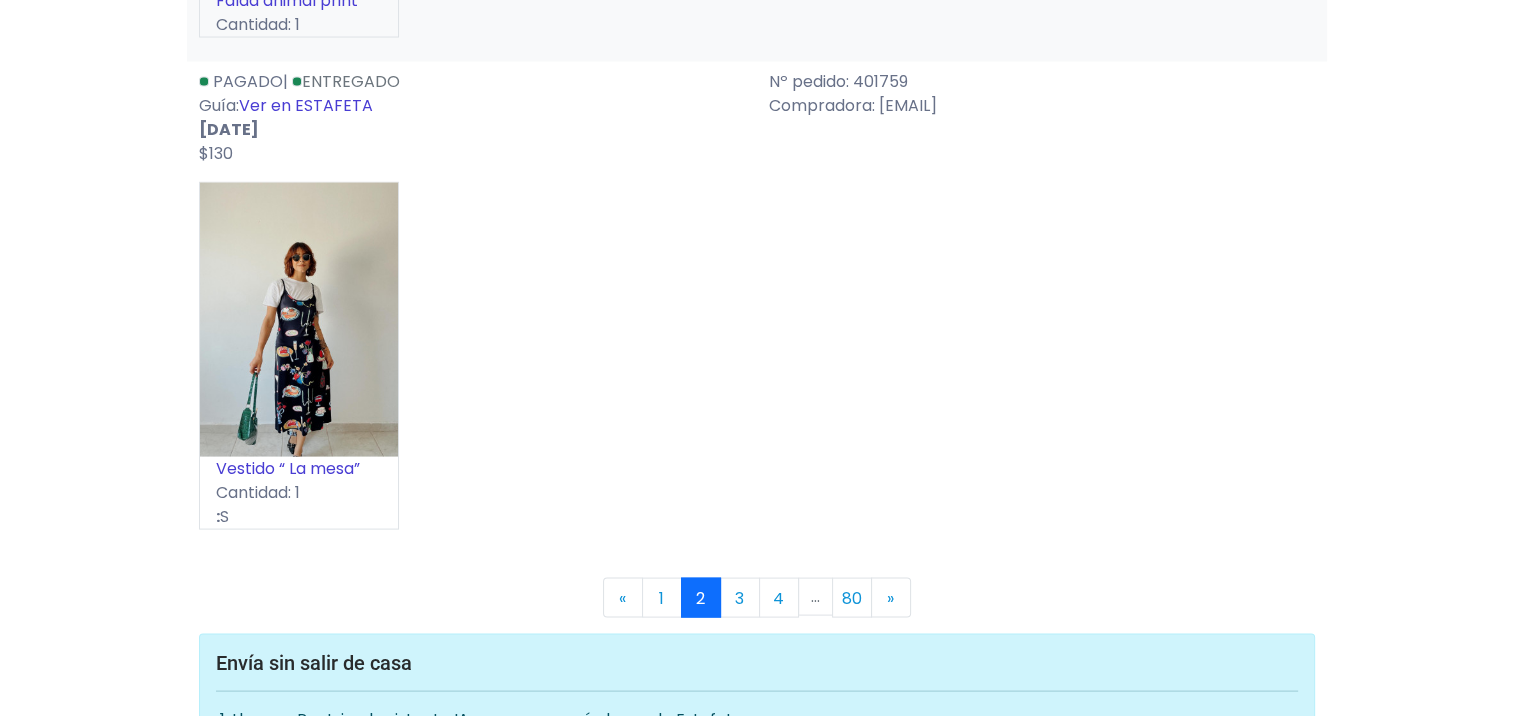 scroll, scrollTop: 11538, scrollLeft: 0, axis: vertical 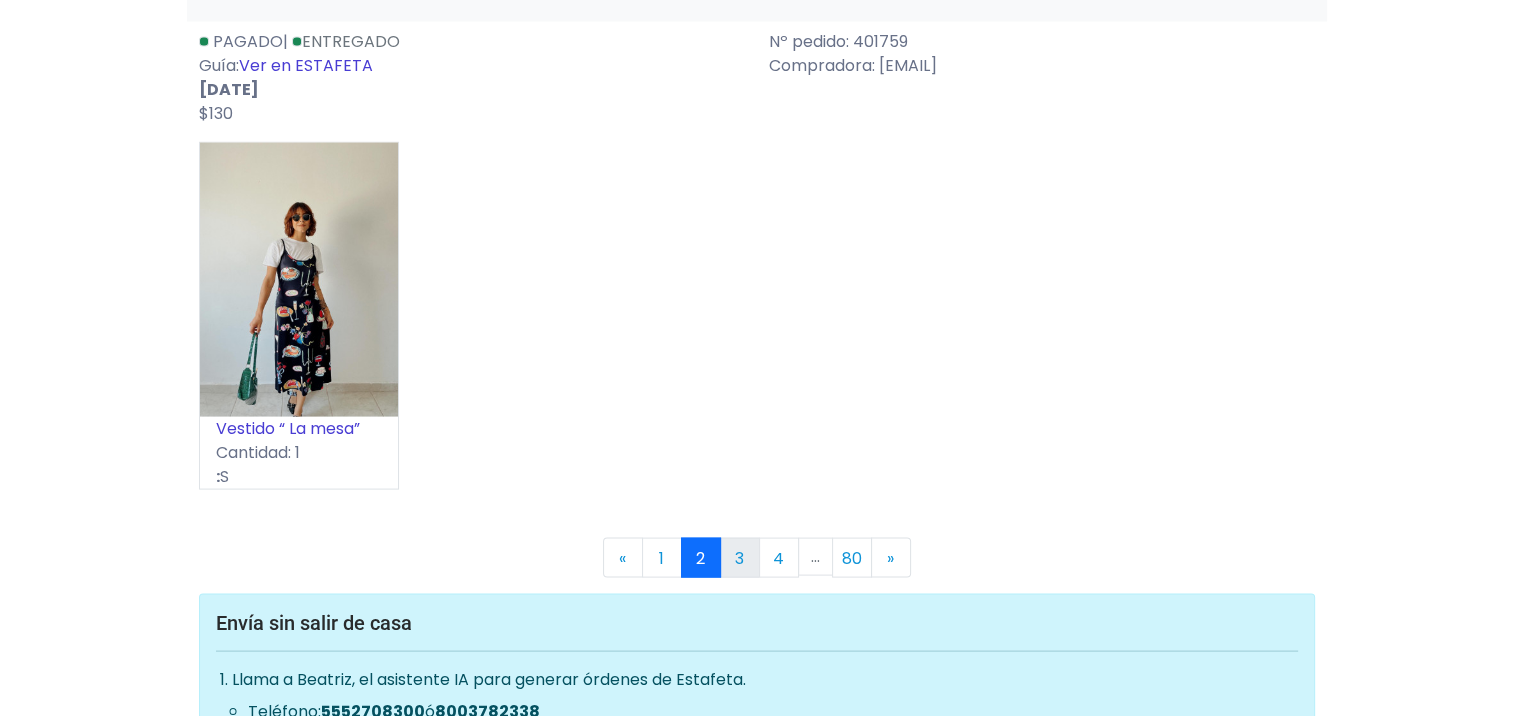 click on "3" at bounding box center (740, 558) 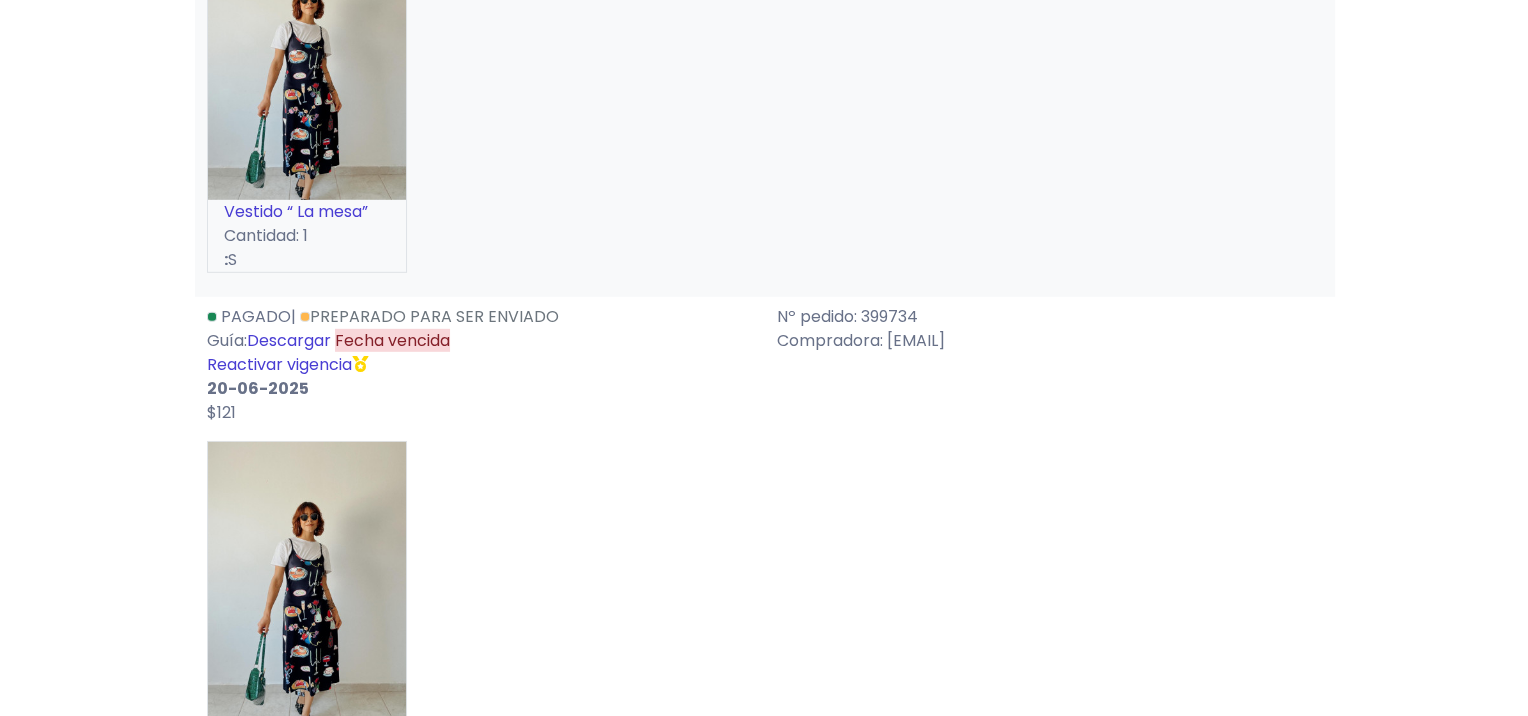 scroll, scrollTop: 5880, scrollLeft: 0, axis: vertical 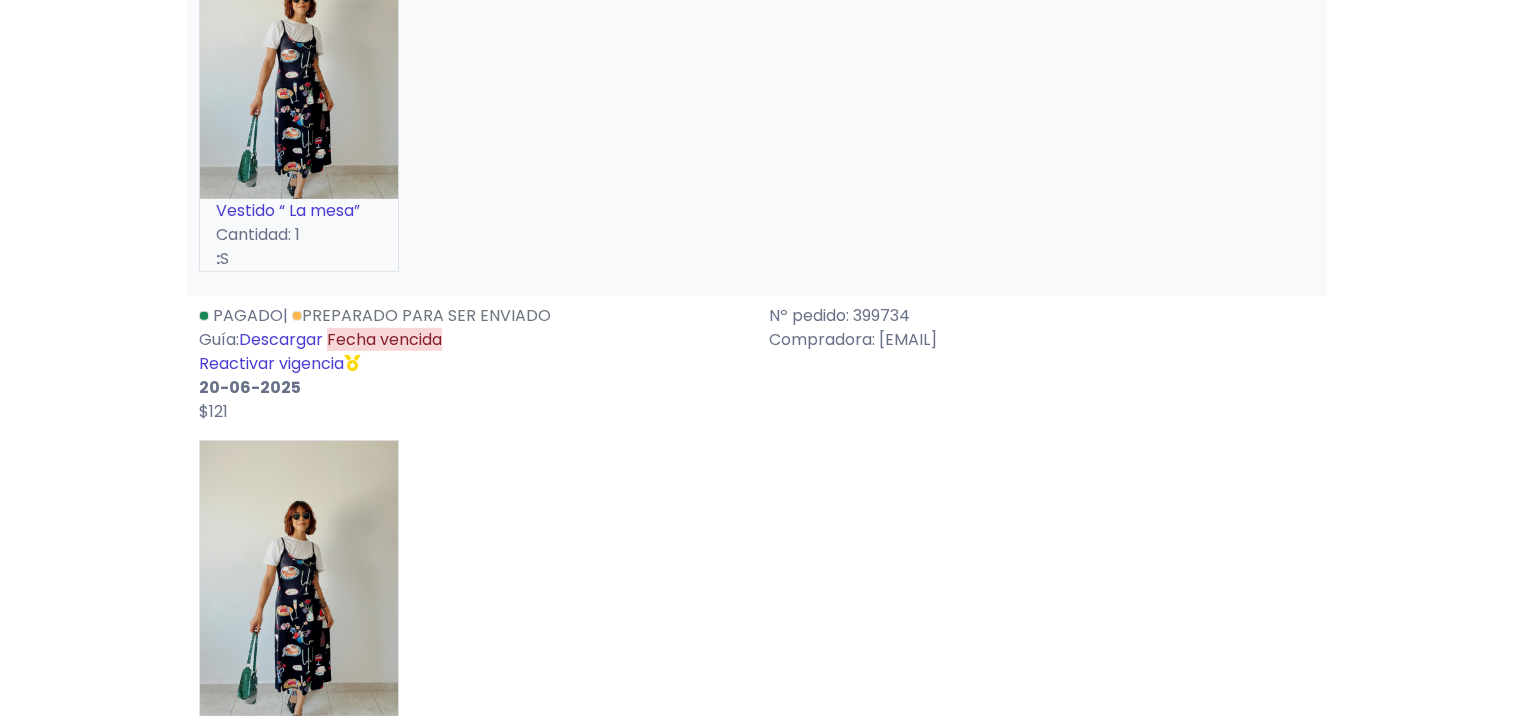 click on "Reactivar vigencia" at bounding box center [271, 363] 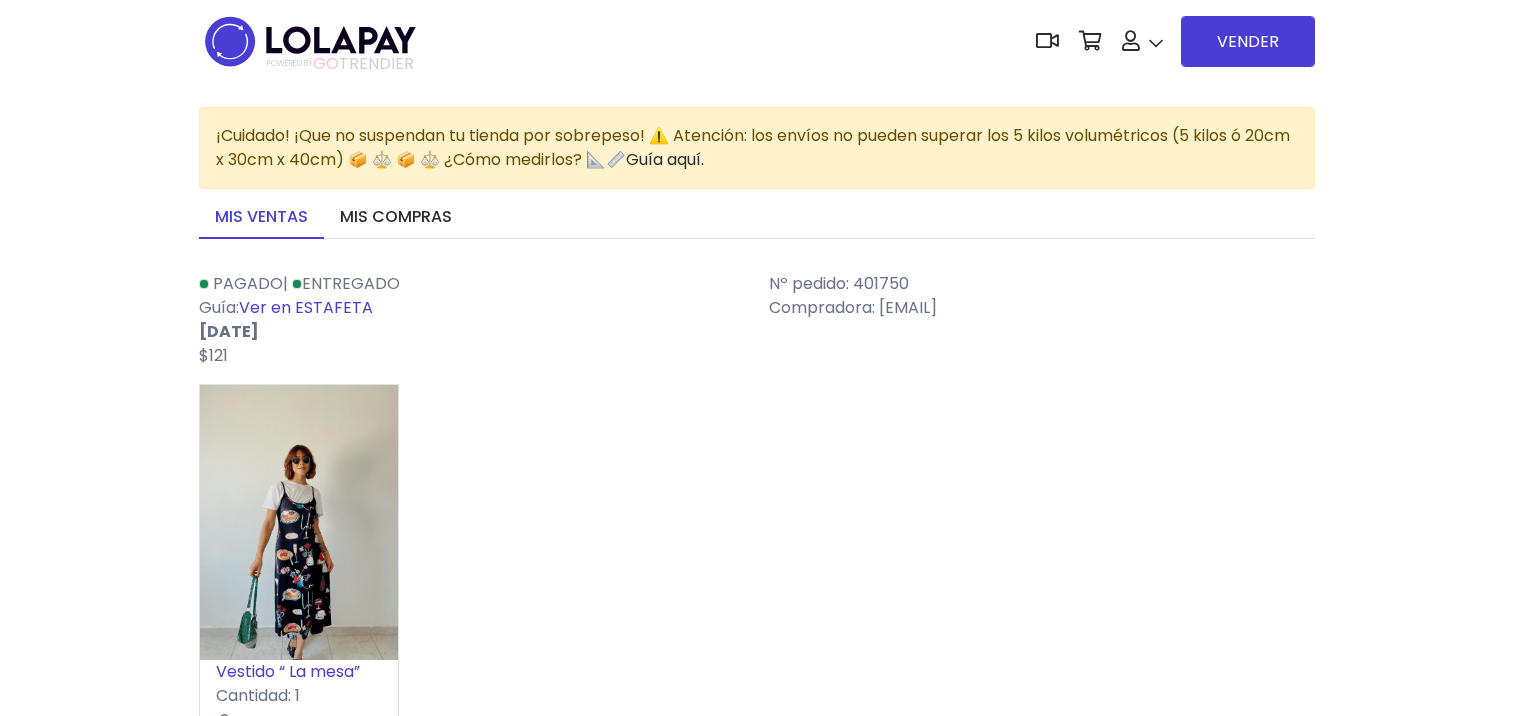 scroll, scrollTop: 5880, scrollLeft: 0, axis: vertical 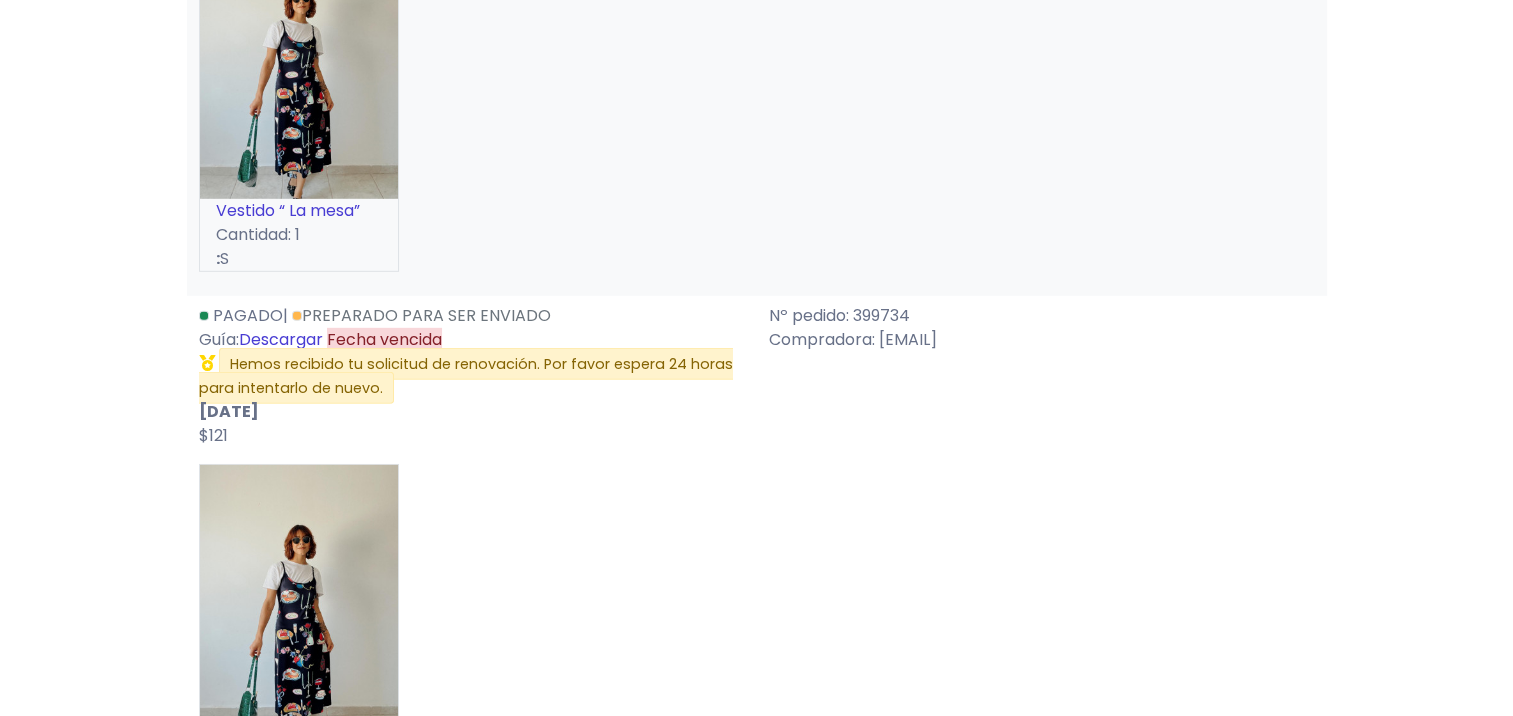 click on "Vestido “ La mesa”
Cantidad: 1
:   S" at bounding box center (757, 646) 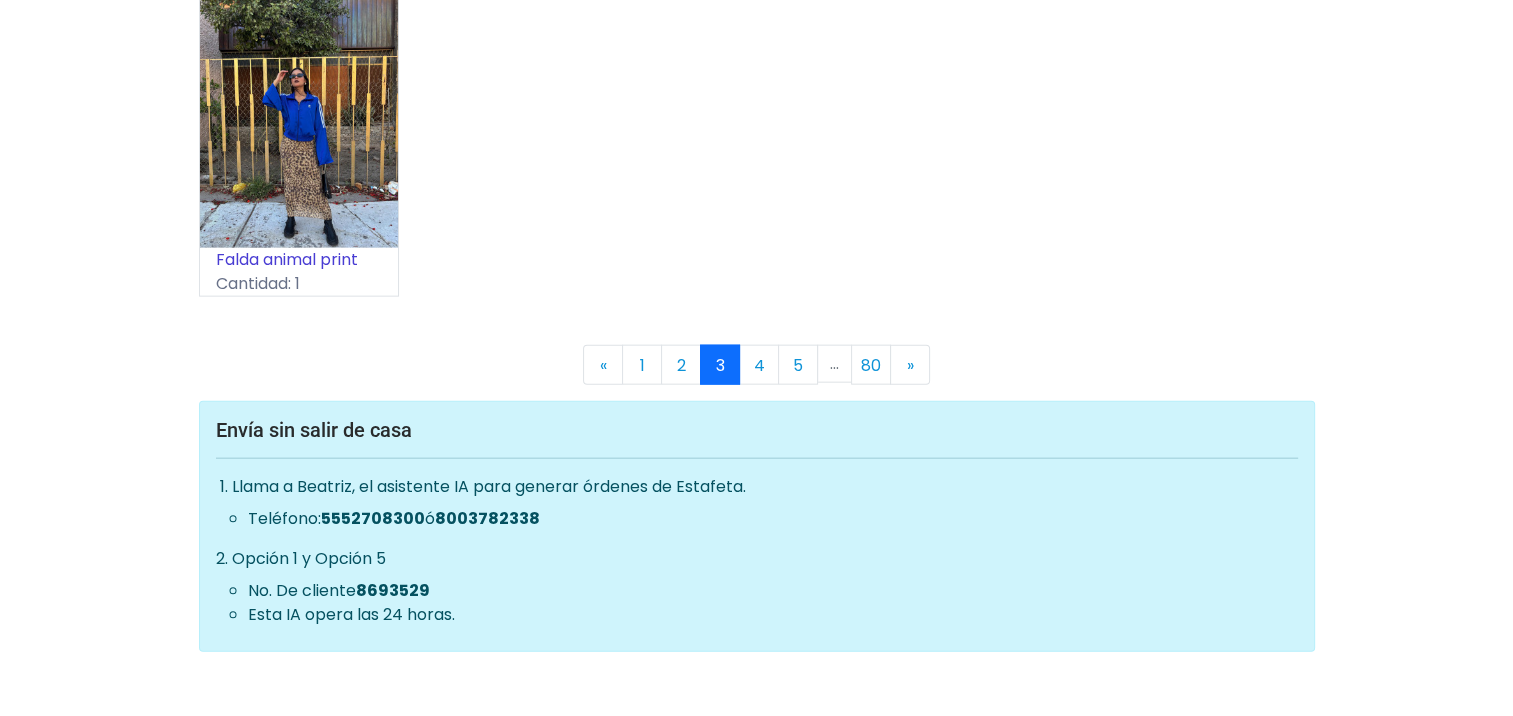 scroll, scrollTop: 12141, scrollLeft: 0, axis: vertical 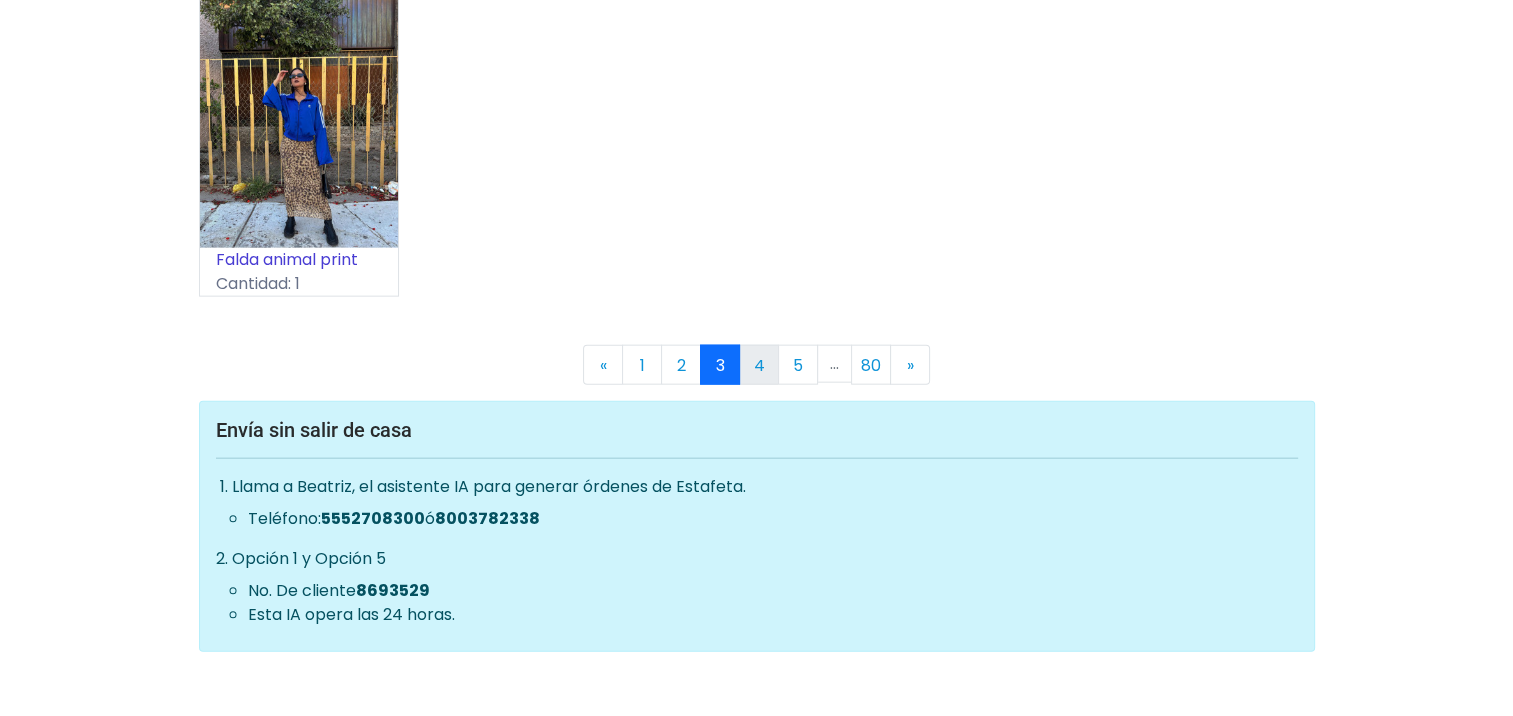 click on "4" at bounding box center (759, 365) 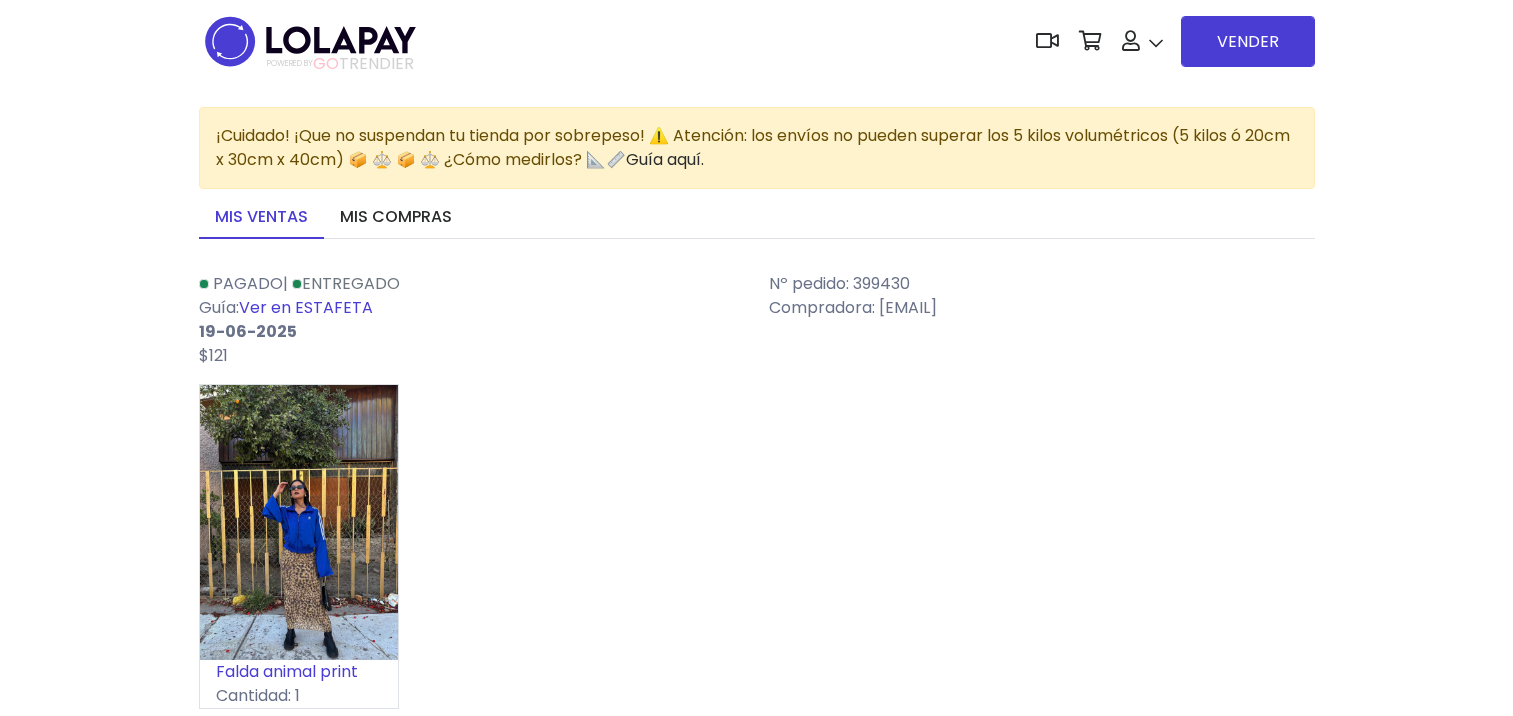 scroll, scrollTop: 0, scrollLeft: 0, axis: both 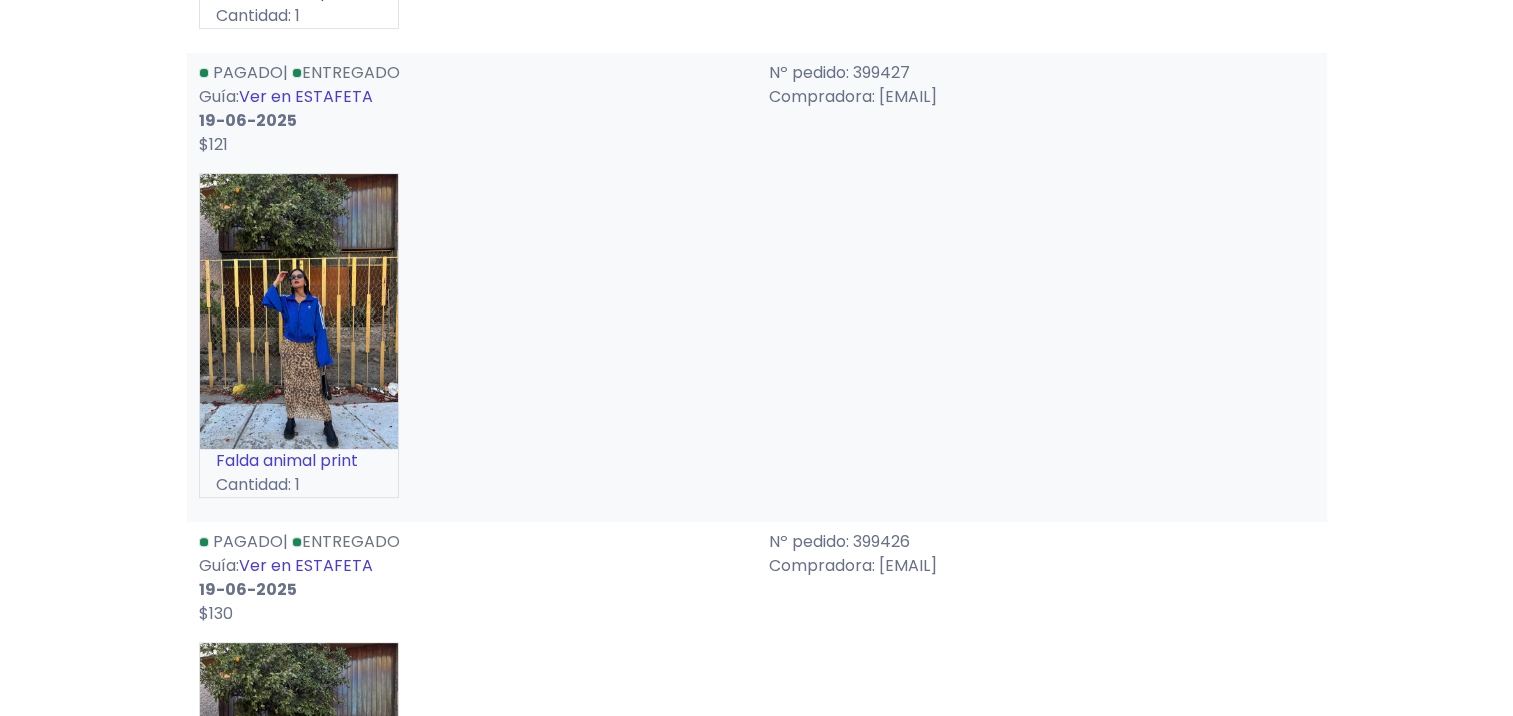 click on "Falda animal print
Cantidad: 1" at bounding box center [757, 343] 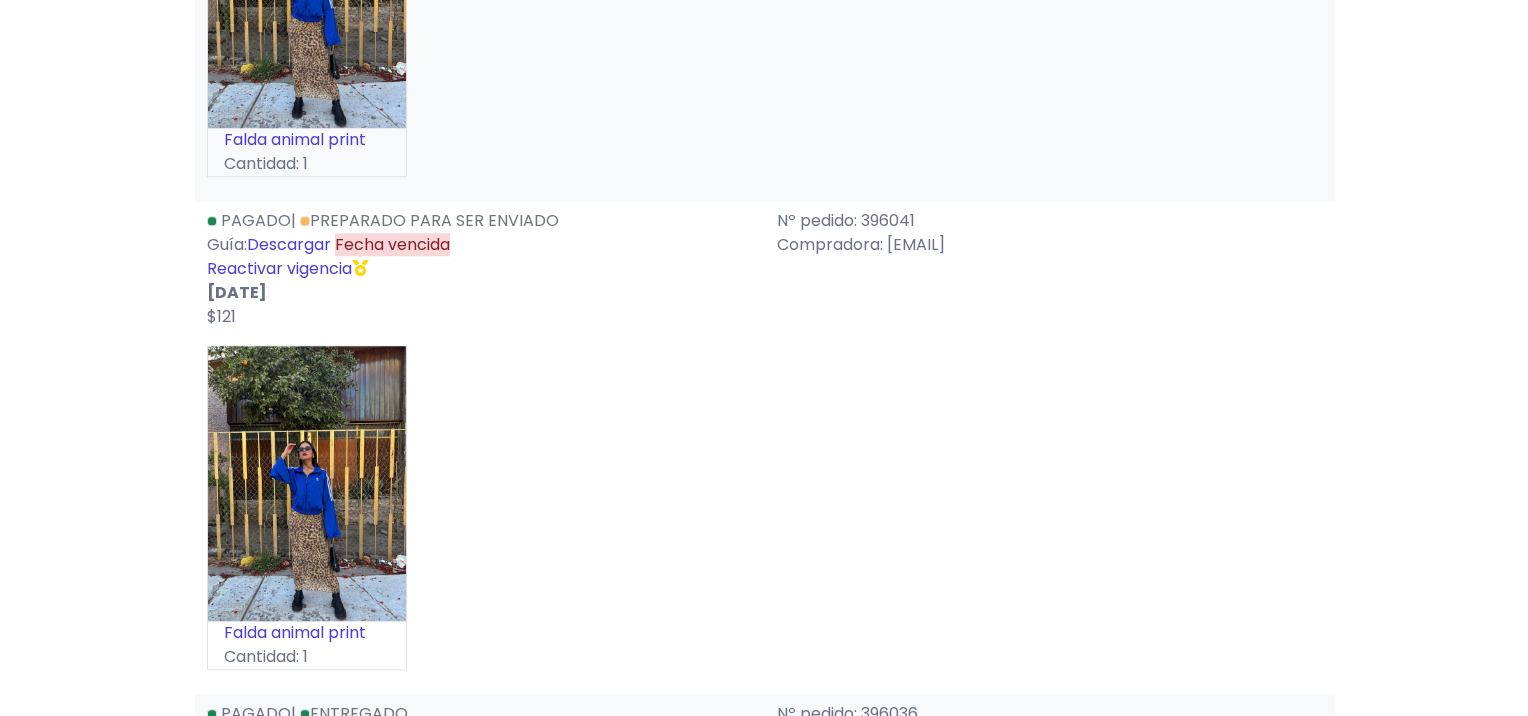 scroll, scrollTop: 9520, scrollLeft: 0, axis: vertical 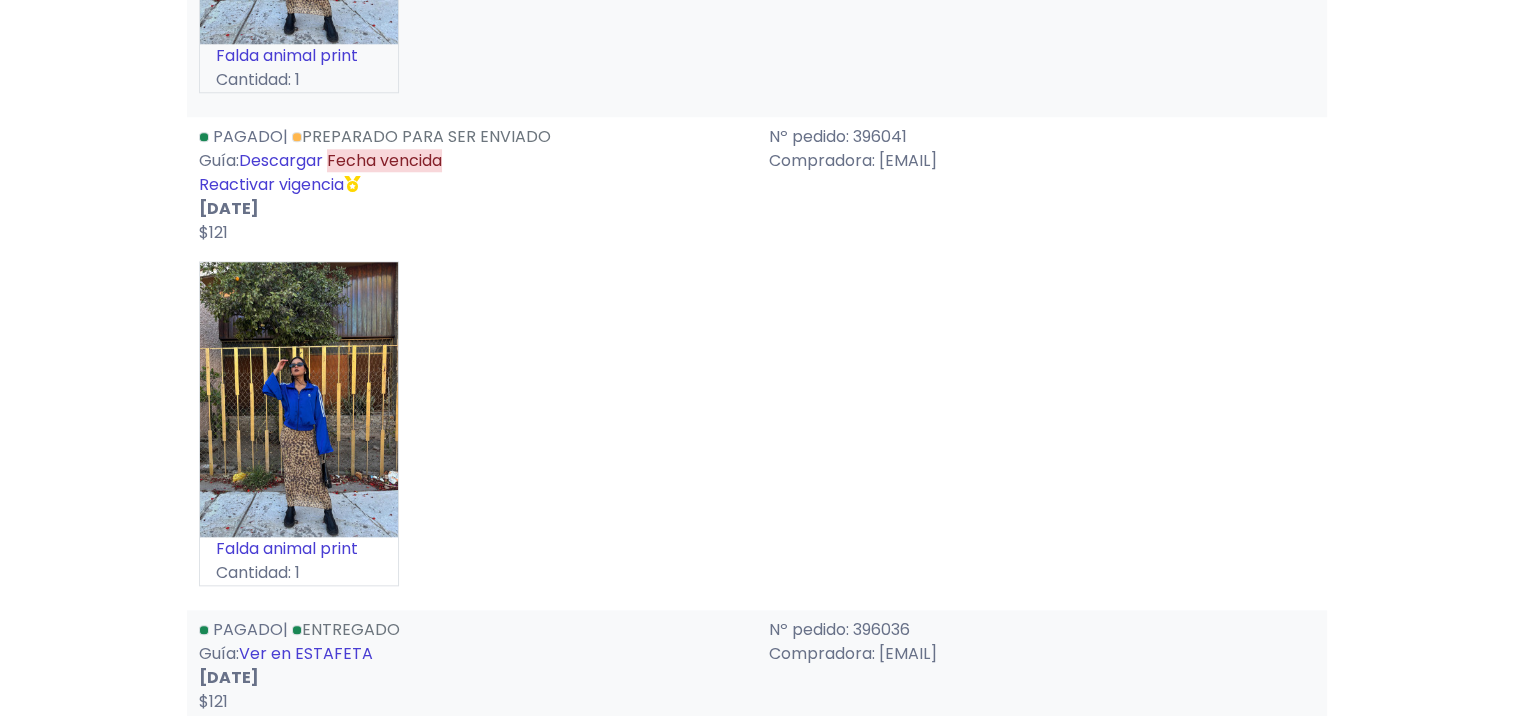 click on "Reactivar vigencia" at bounding box center (271, 184) 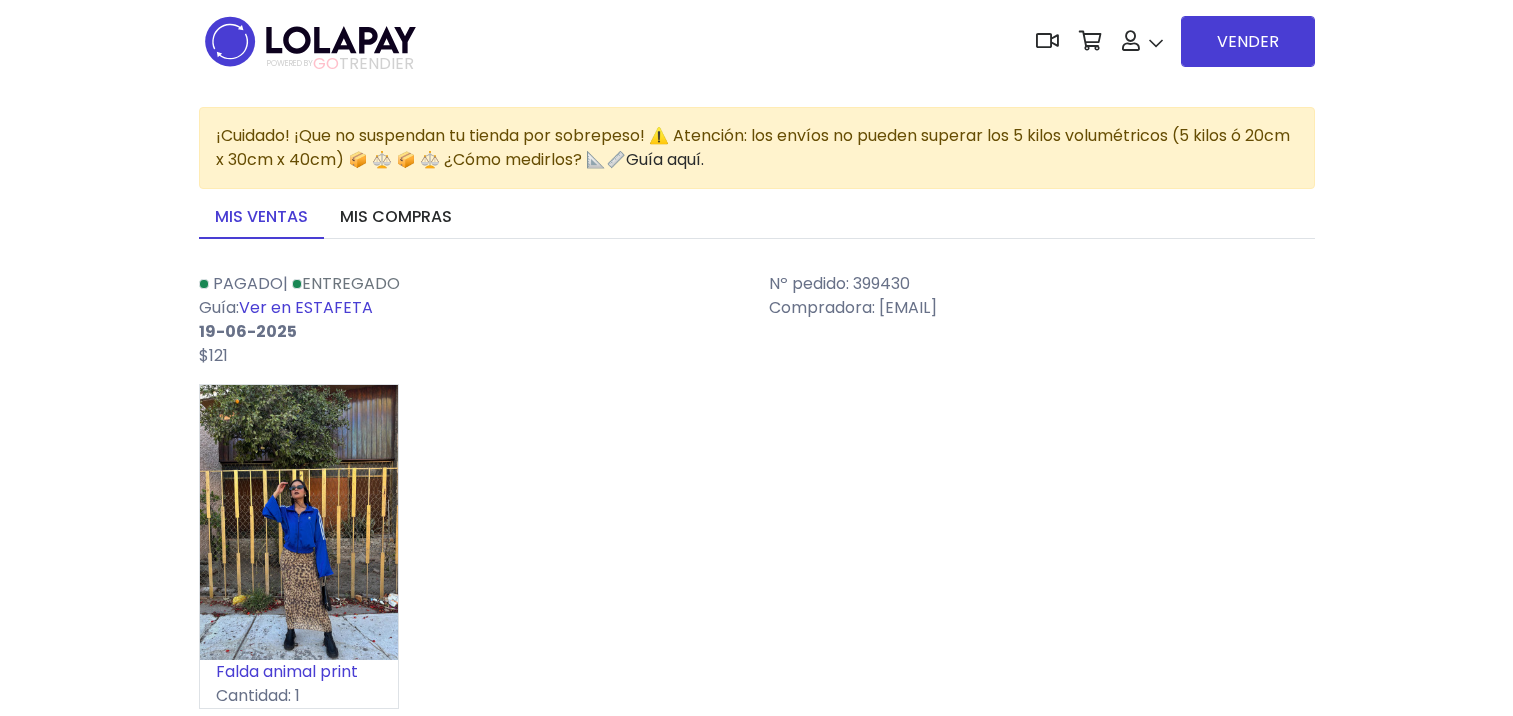 scroll, scrollTop: 9520, scrollLeft: 0, axis: vertical 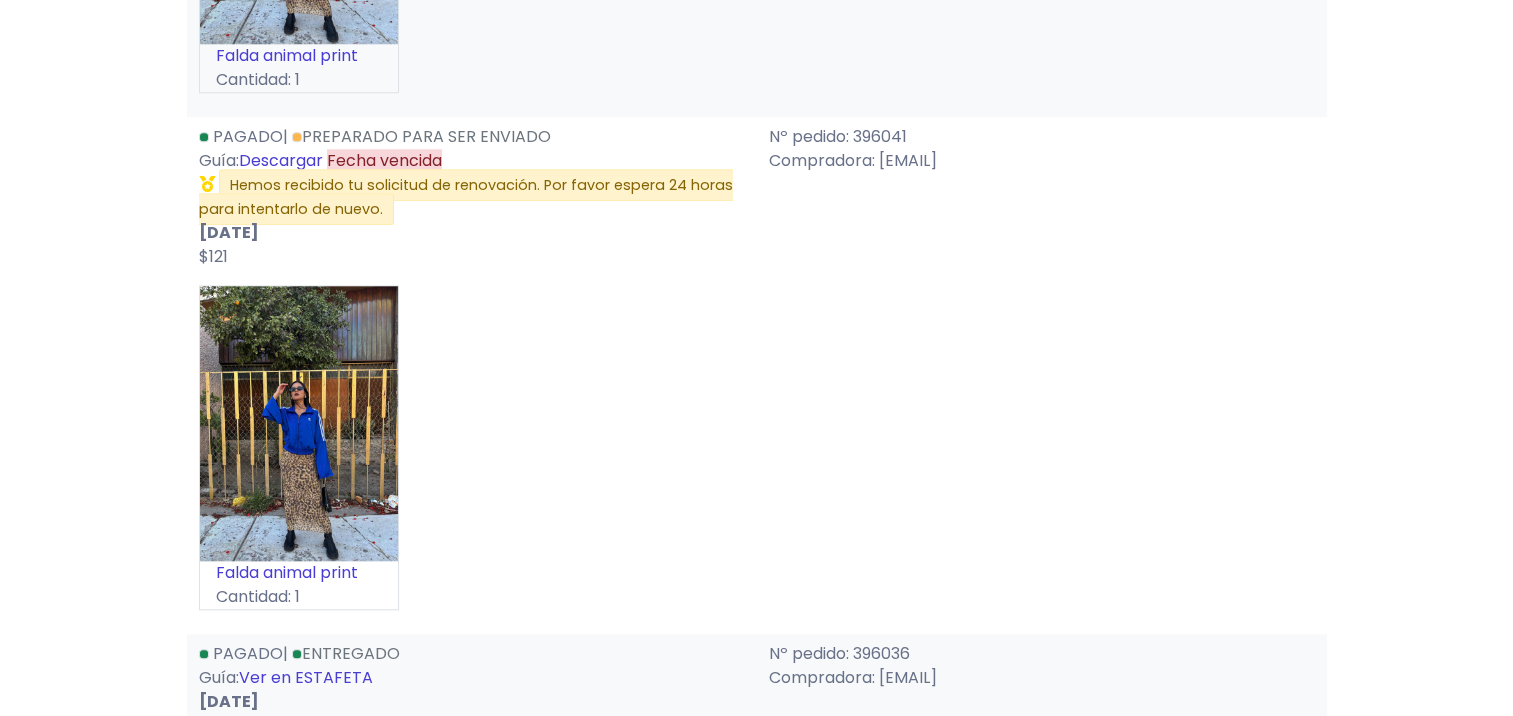 click on "Falda animal print
Cantidad: 1" at bounding box center (757, 455) 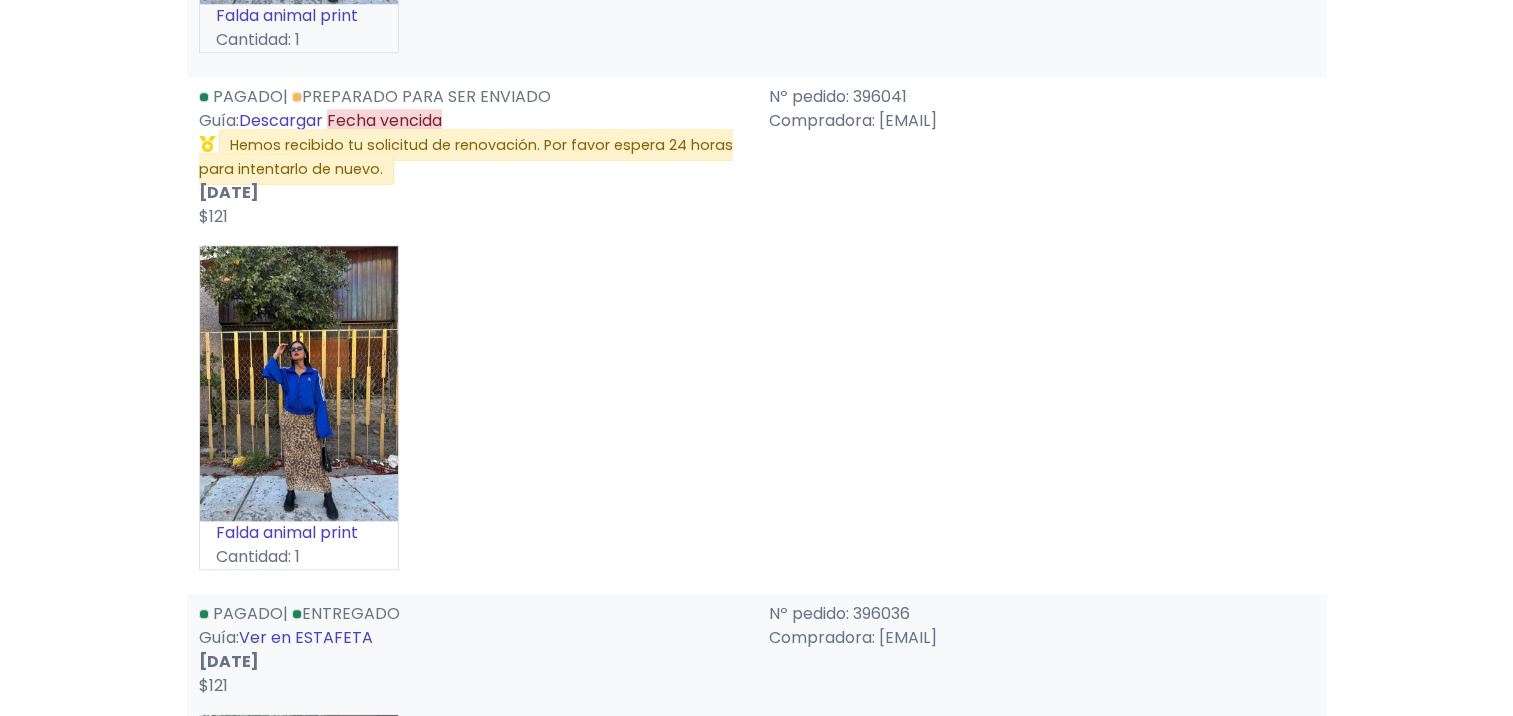 scroll, scrollTop: 9600, scrollLeft: 0, axis: vertical 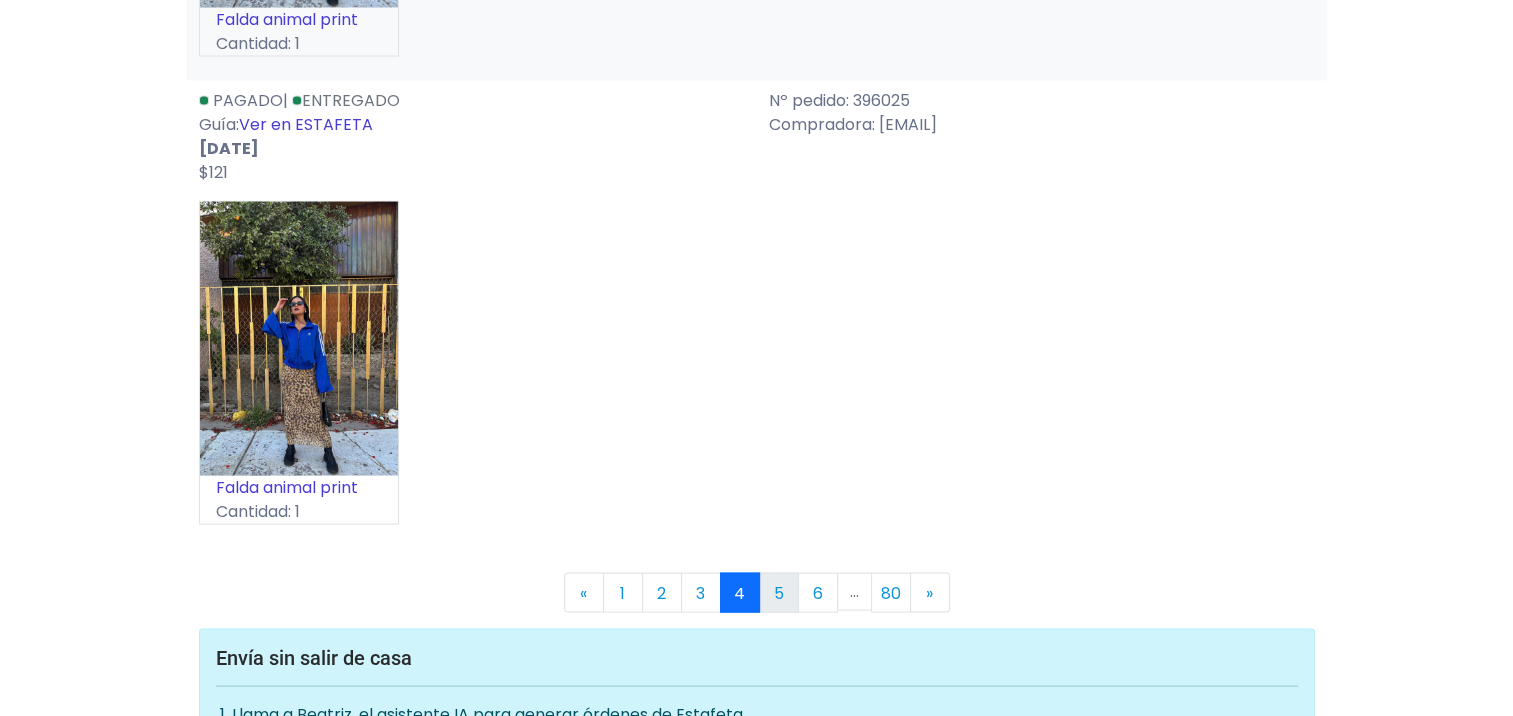 click on "5" at bounding box center (779, 593) 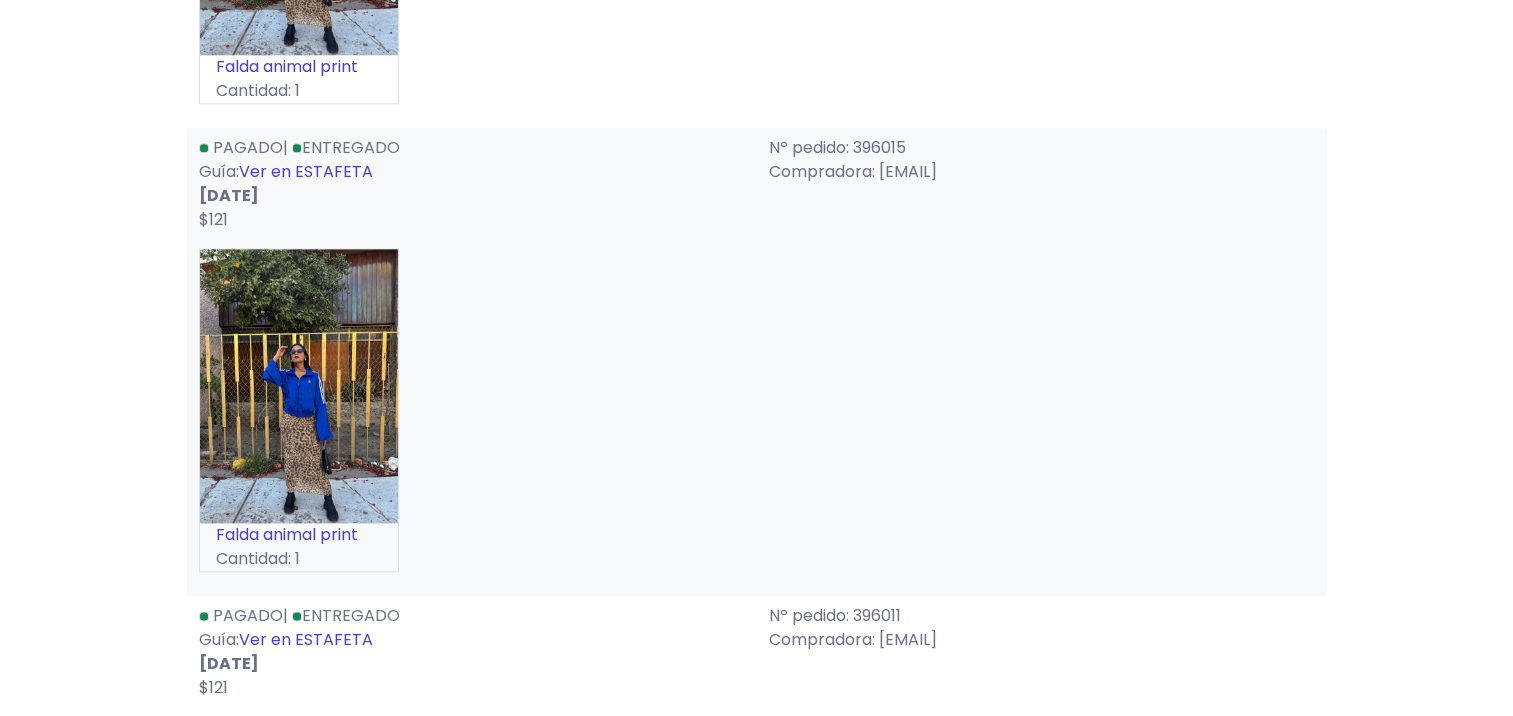 scroll, scrollTop: 2520, scrollLeft: 0, axis: vertical 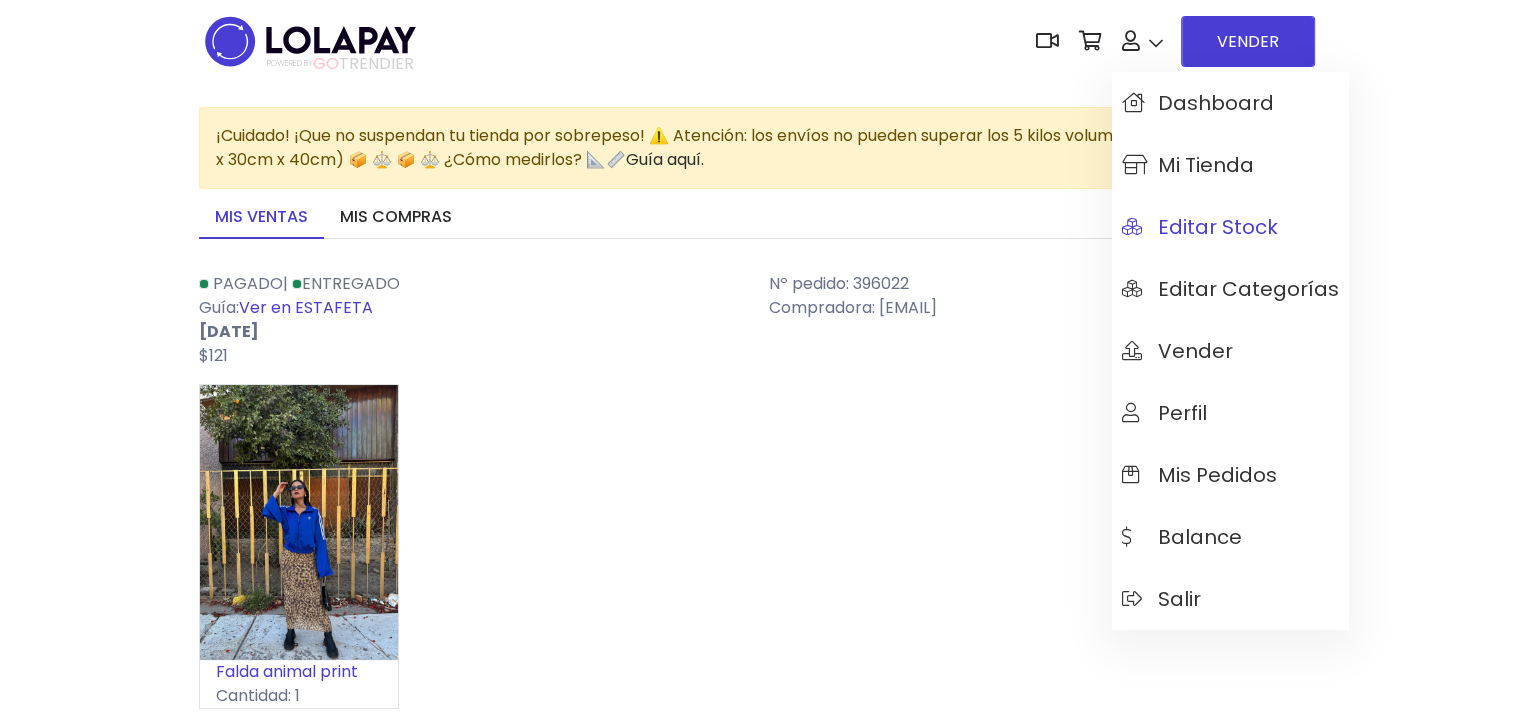 click on "Editar Stock" at bounding box center (1200, 227) 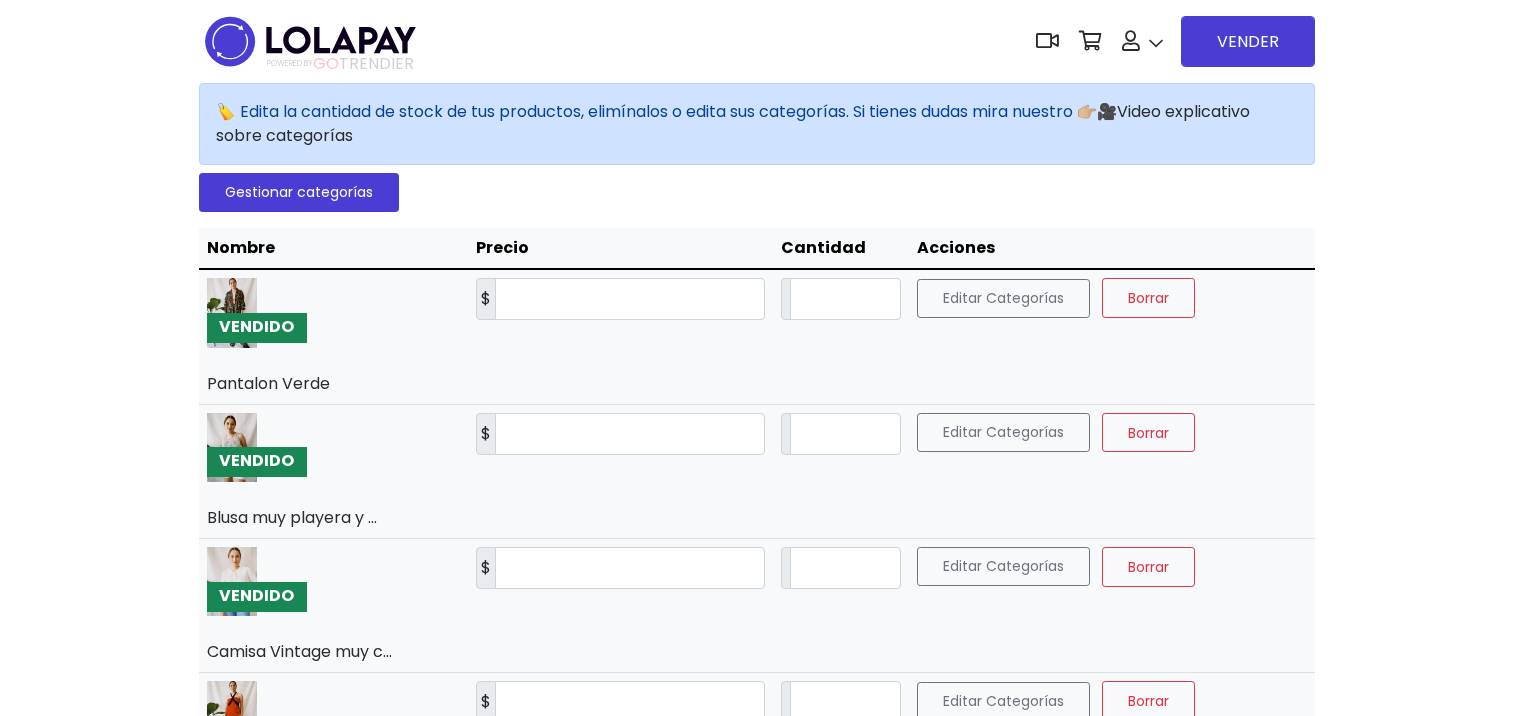 scroll, scrollTop: 0, scrollLeft: 0, axis: both 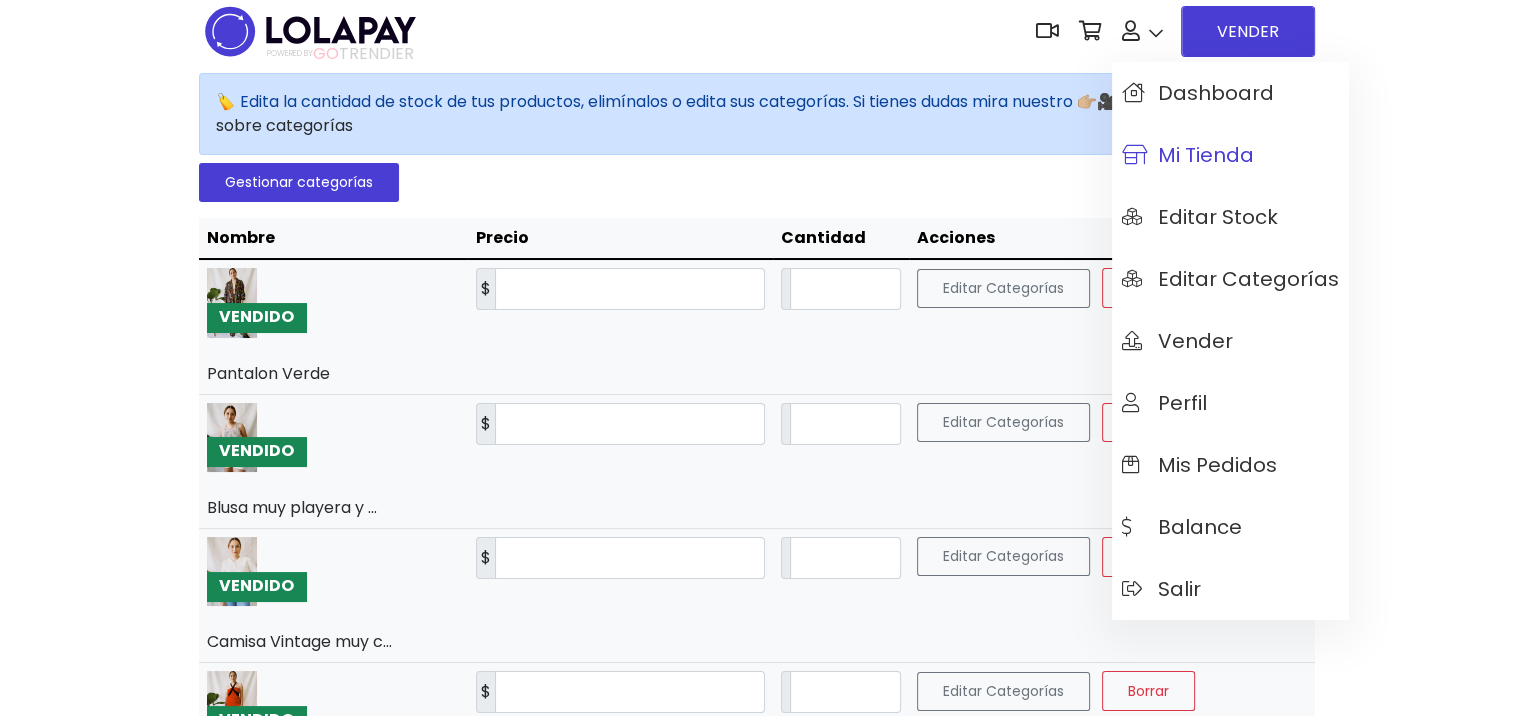 click on "Mi tienda" at bounding box center (1188, 155) 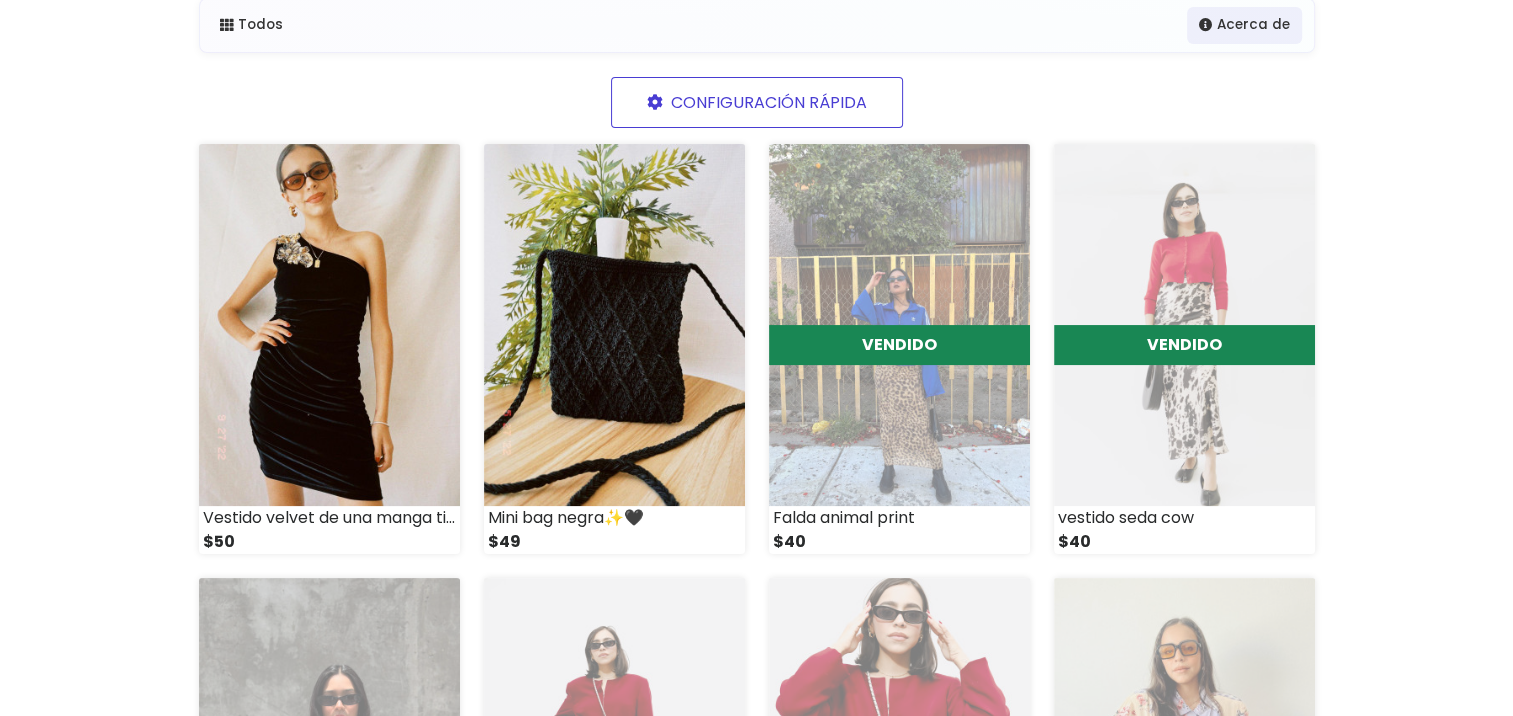 scroll, scrollTop: 200, scrollLeft: 0, axis: vertical 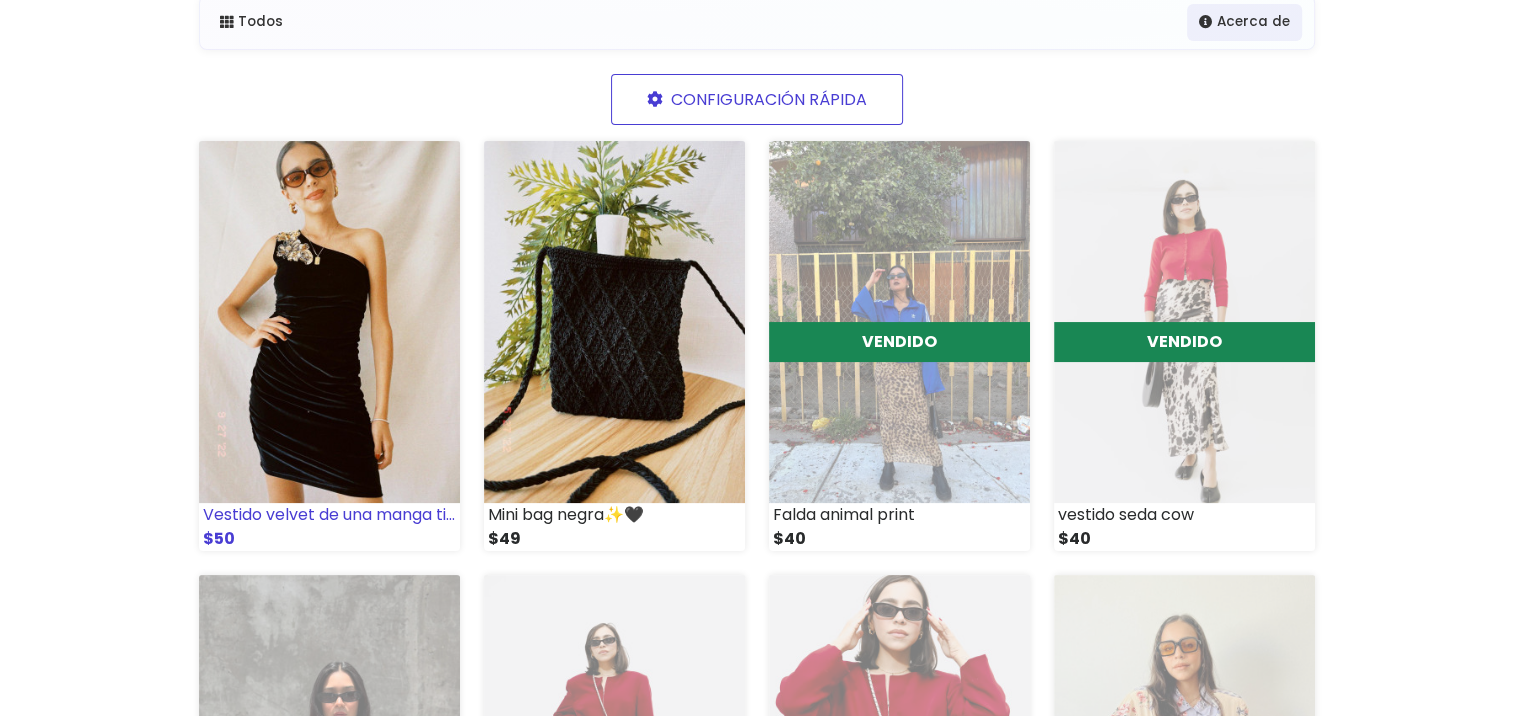 click at bounding box center [329, 322] 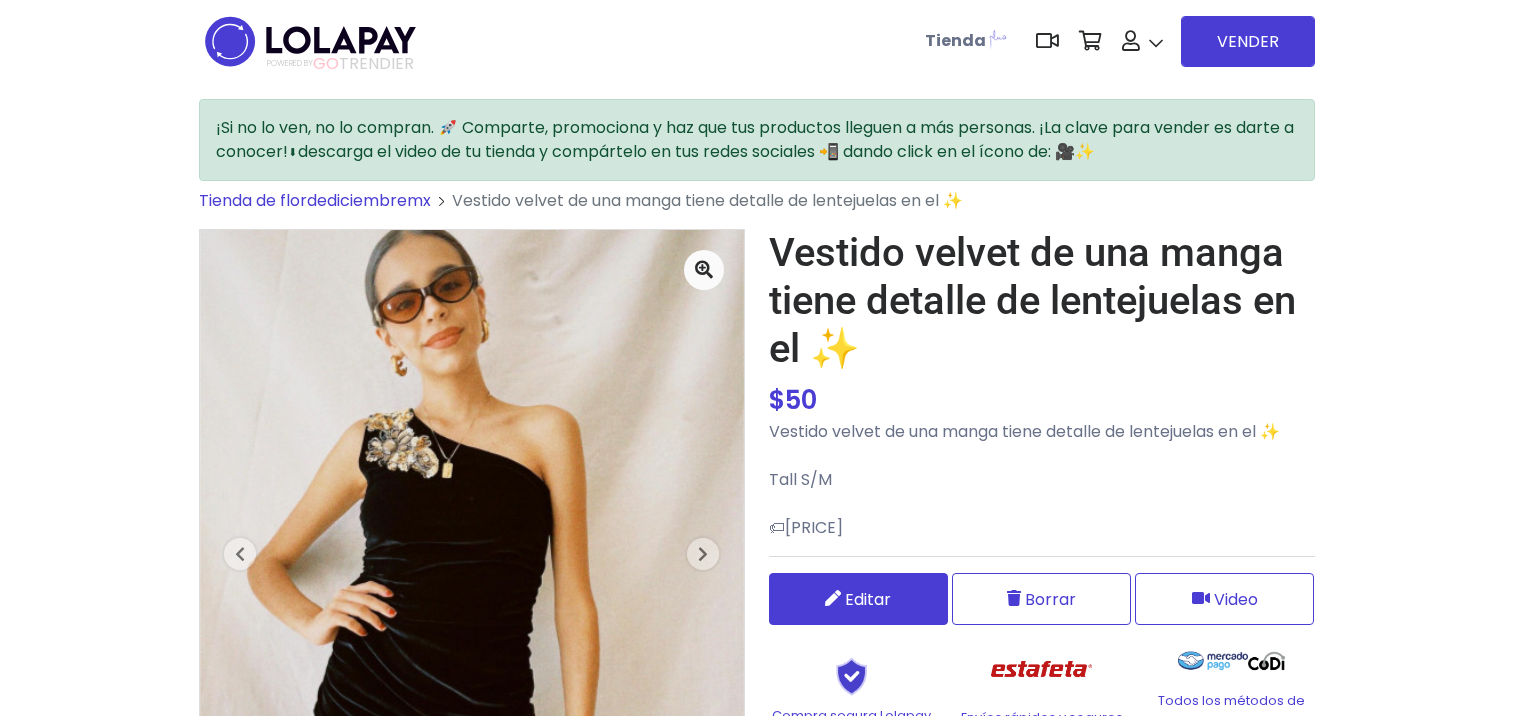 scroll, scrollTop: 0, scrollLeft: 0, axis: both 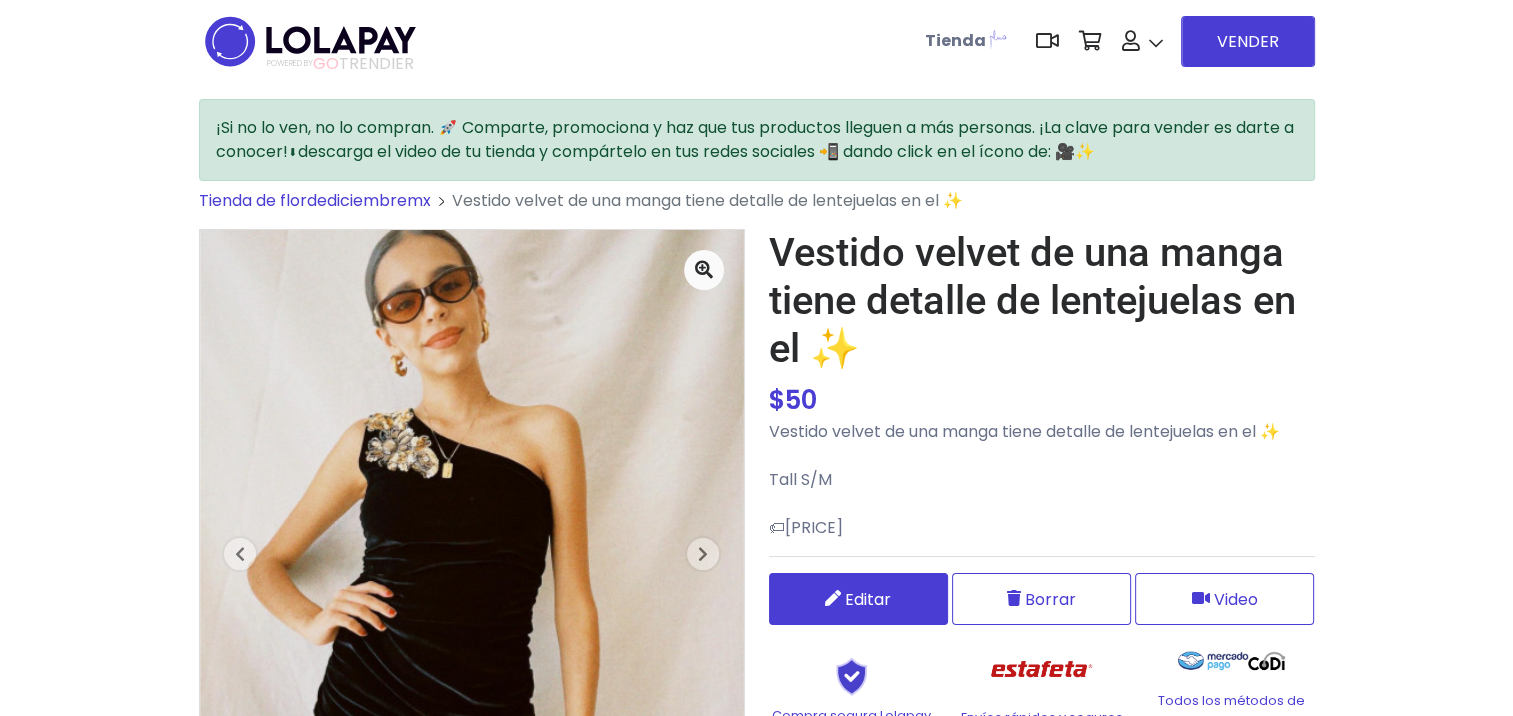 click on "Editar" at bounding box center (868, 599) 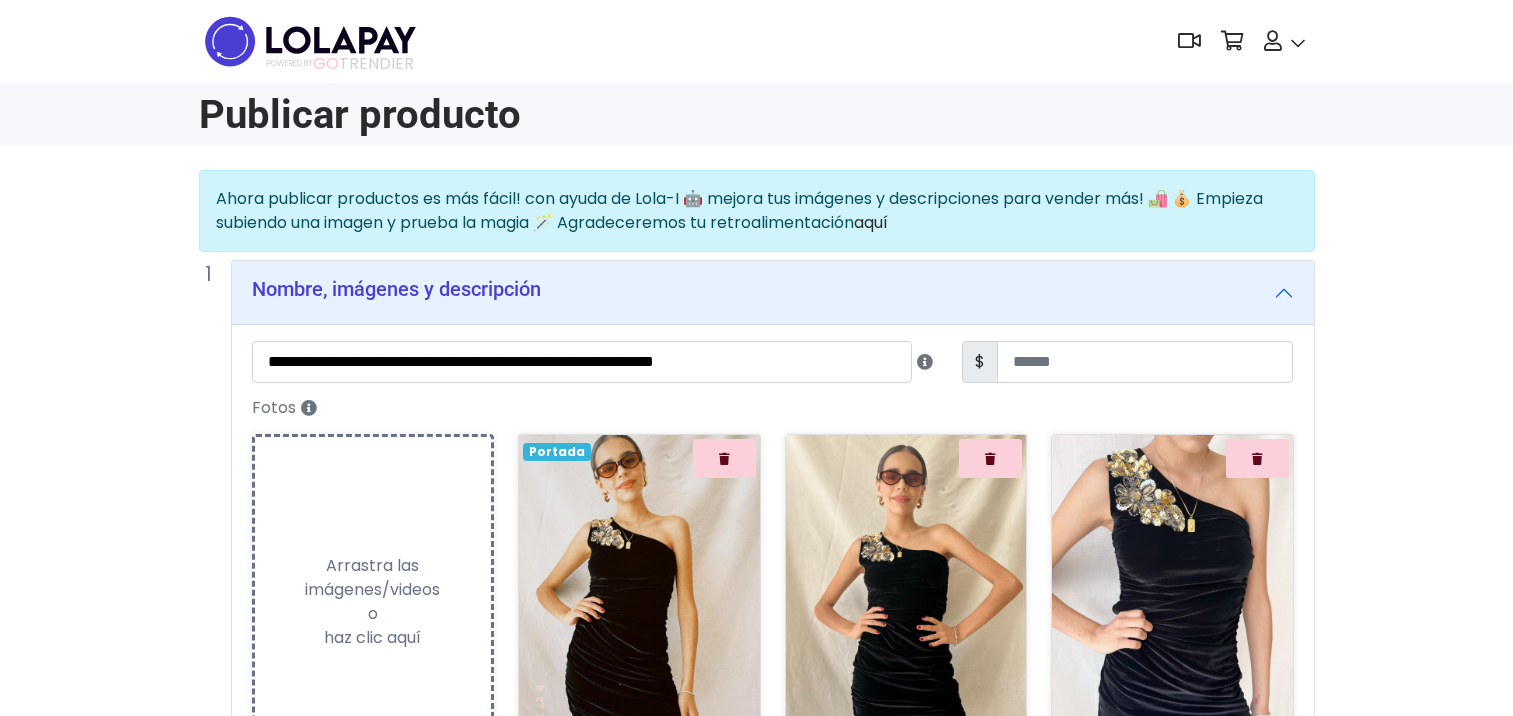 scroll, scrollTop: 0, scrollLeft: 0, axis: both 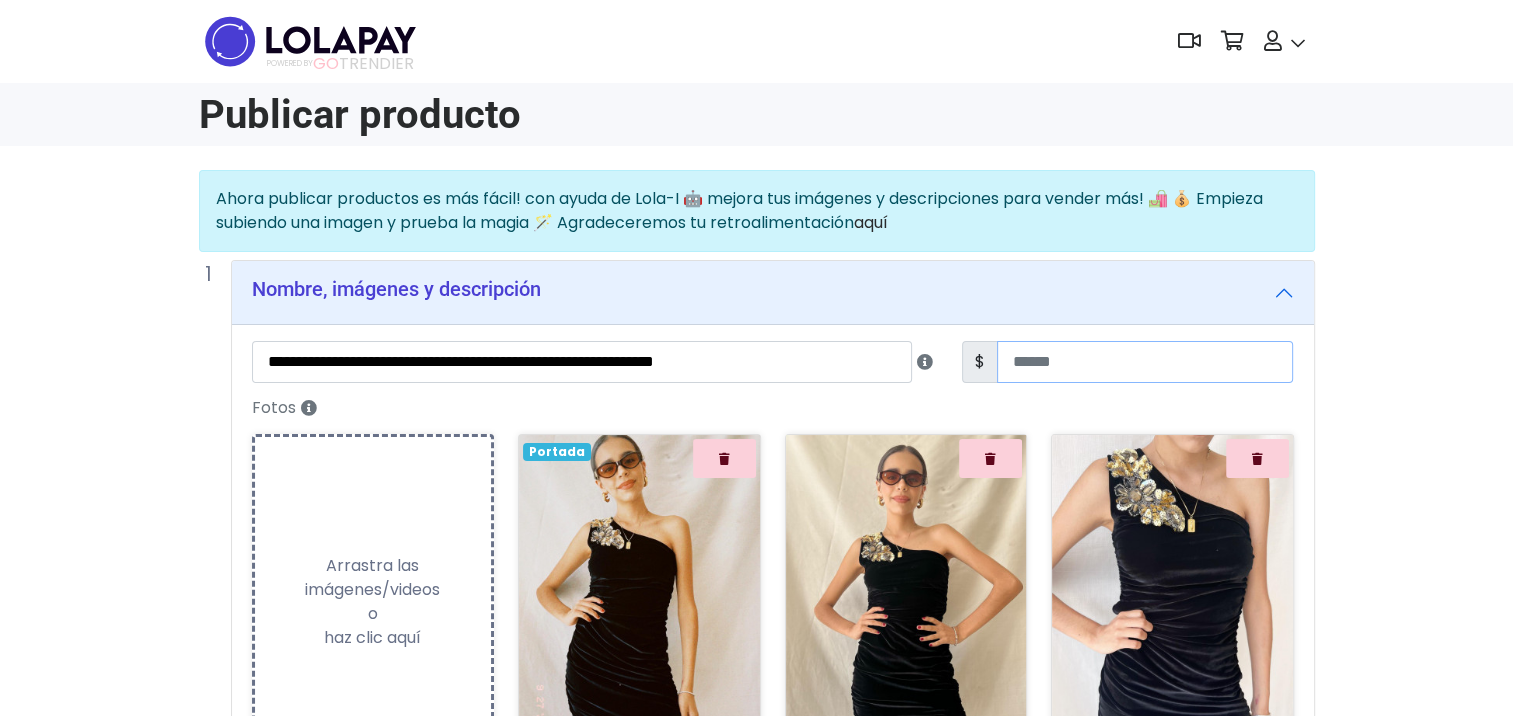 click on "**" at bounding box center [1145, 362] 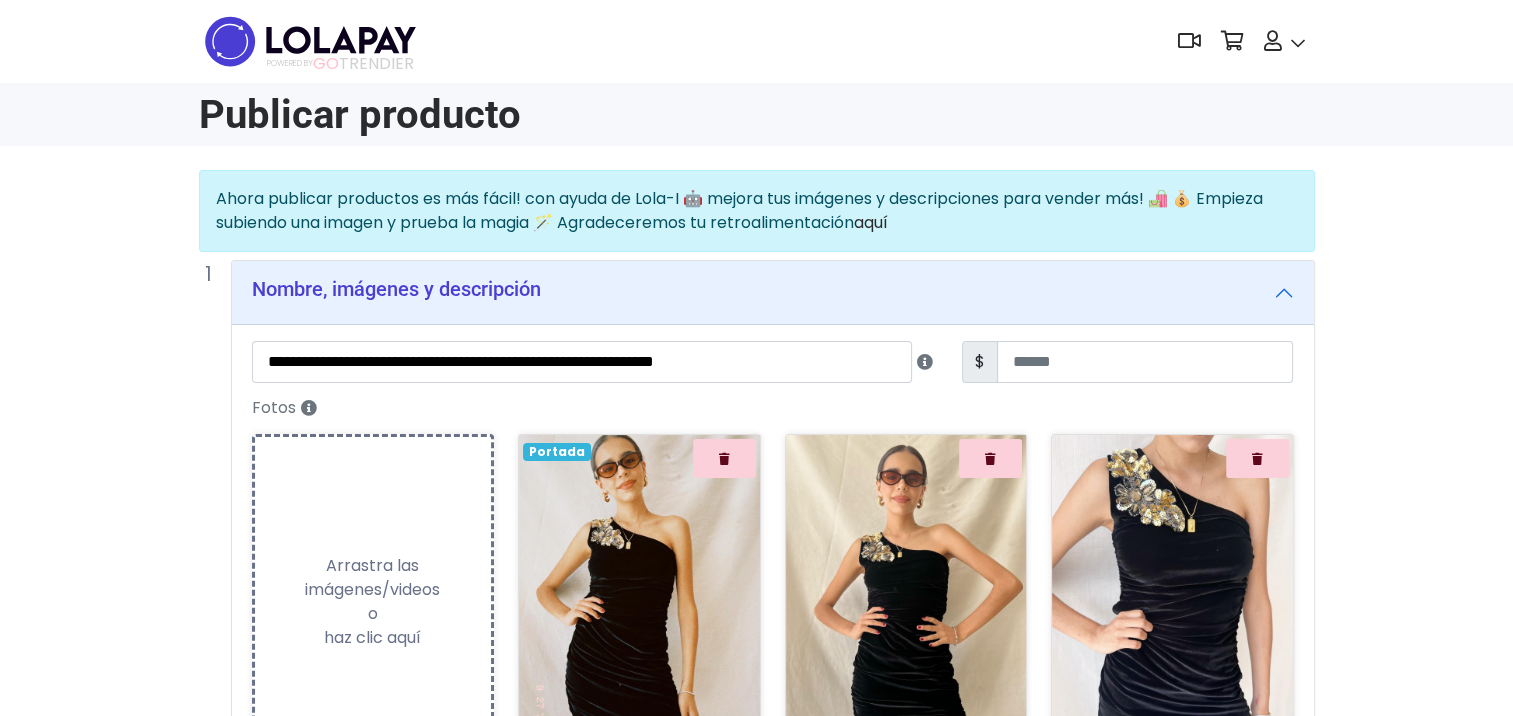 click on "**********" at bounding box center [756, 892] 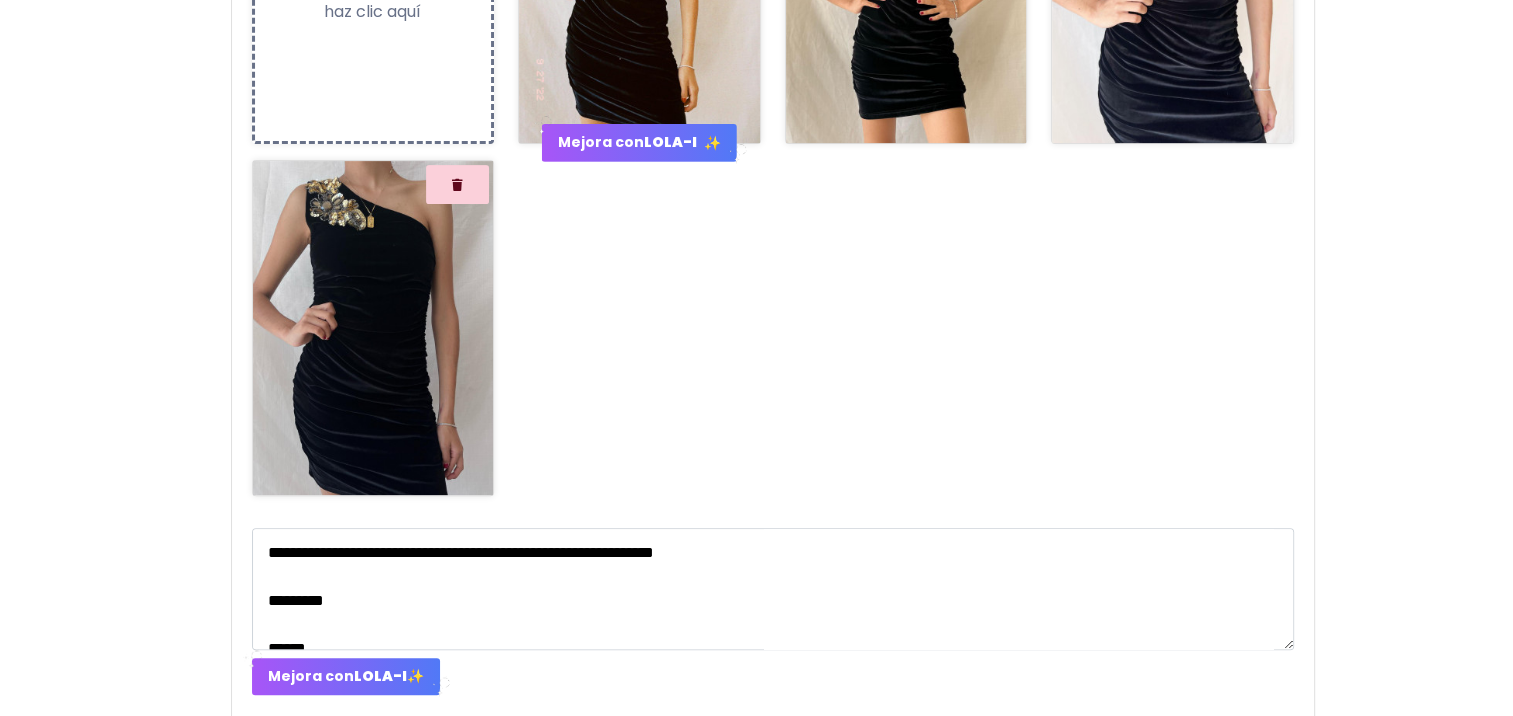 scroll, scrollTop: 896, scrollLeft: 0, axis: vertical 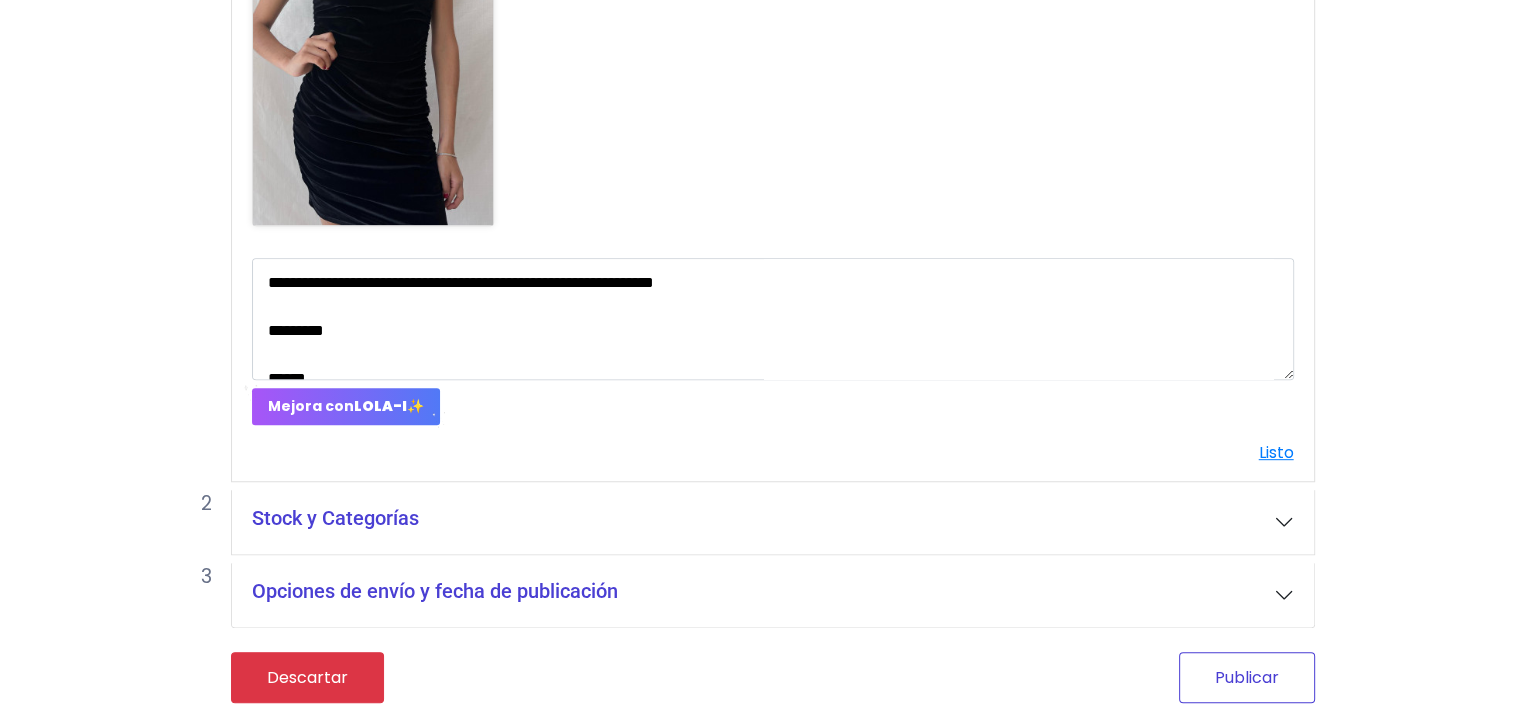 click on "Publicar" at bounding box center [1247, 677] 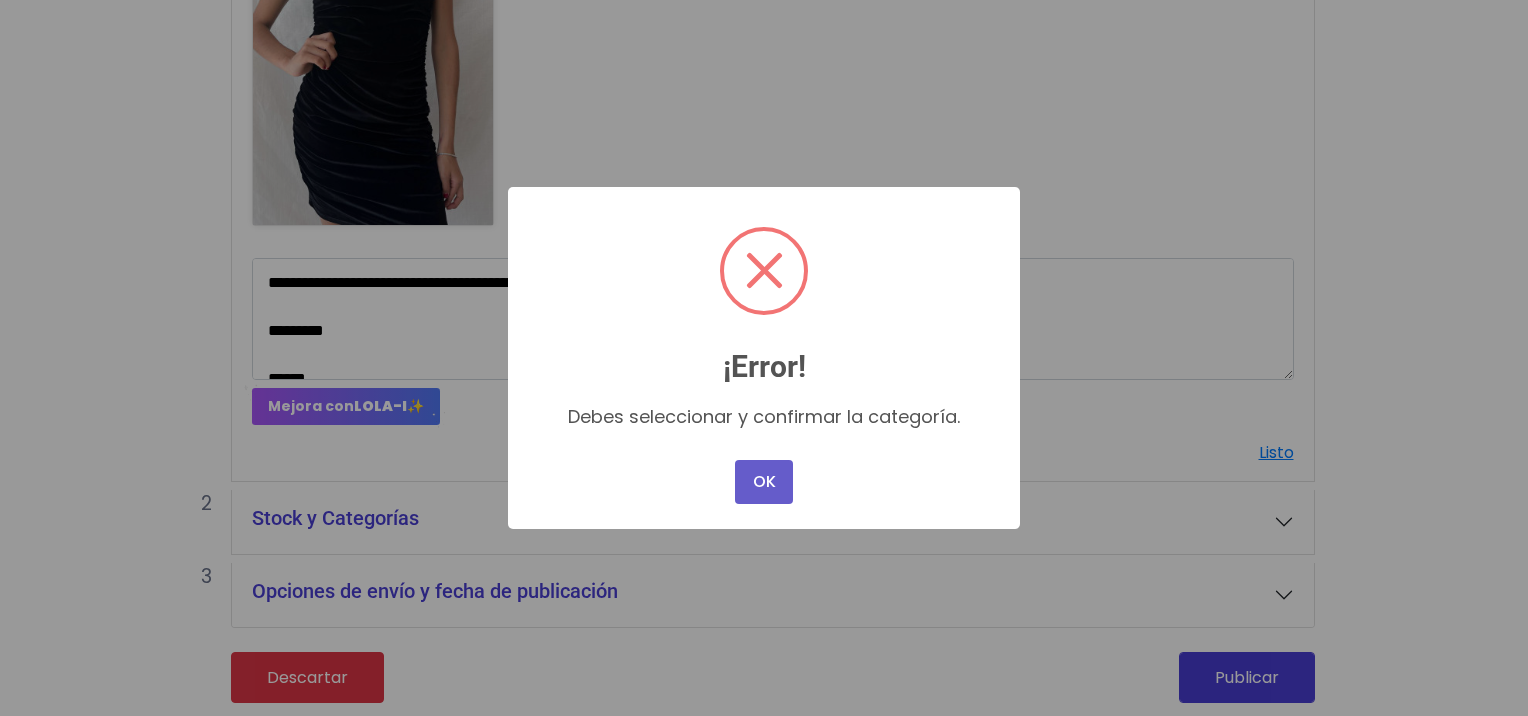 click on "OK" at bounding box center [764, 482] 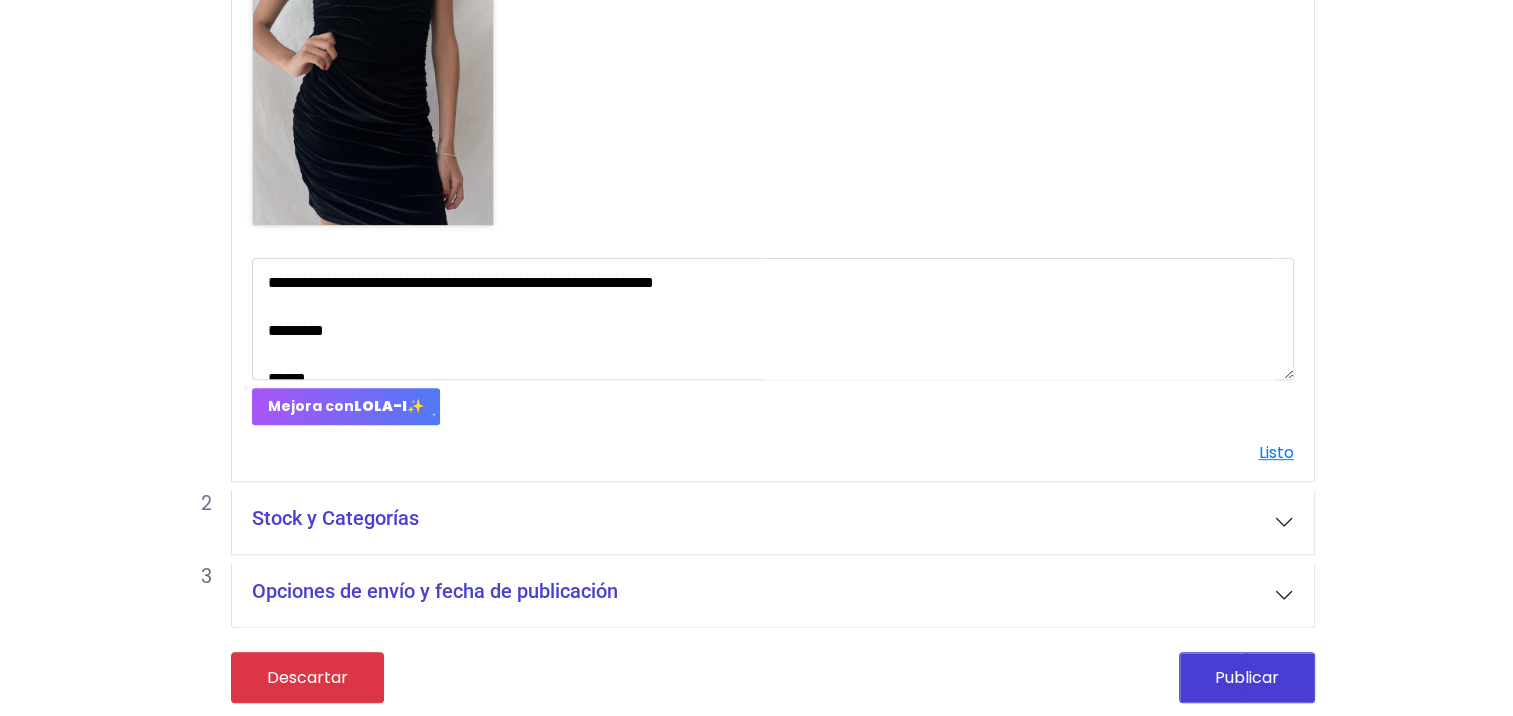 click on "Stock y Categorías" at bounding box center (773, 522) 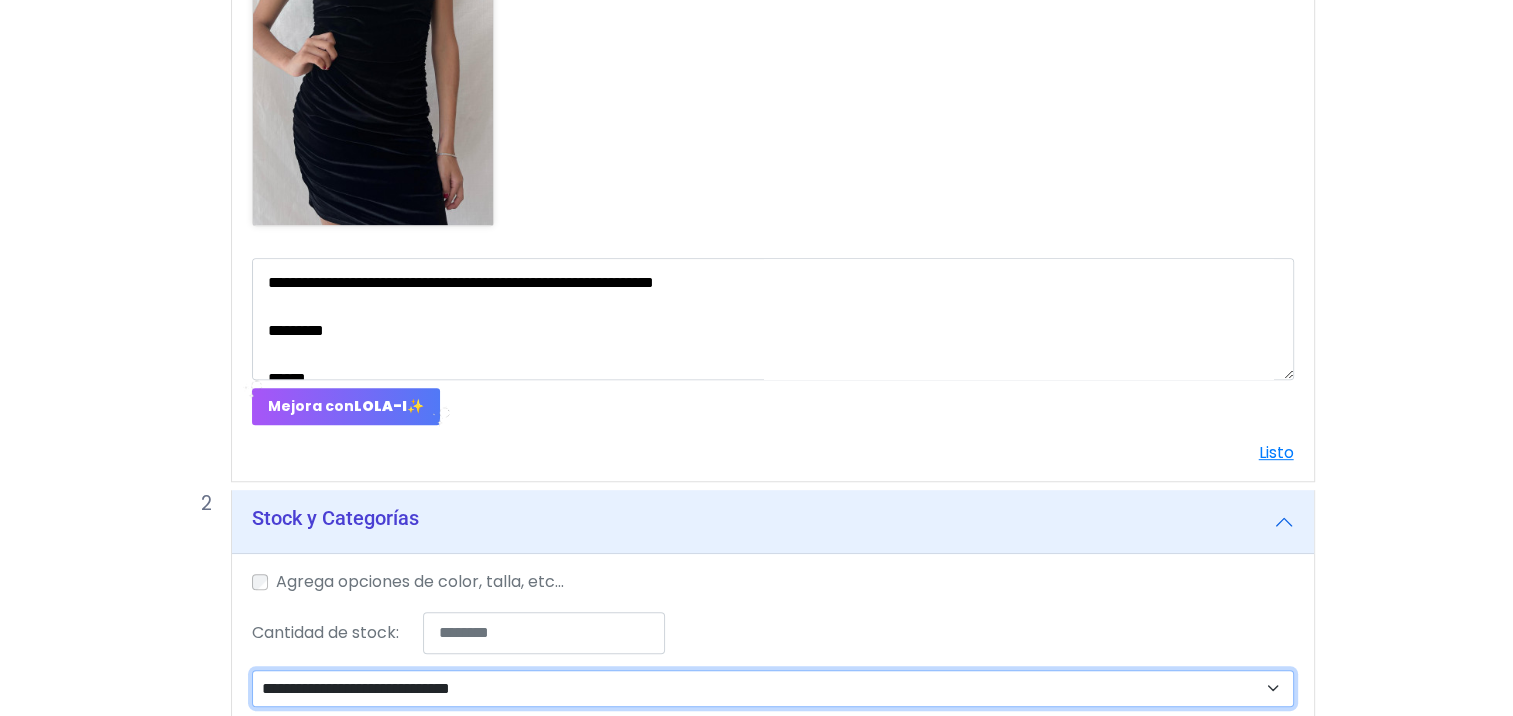 click on "**********" at bounding box center (773, 689) 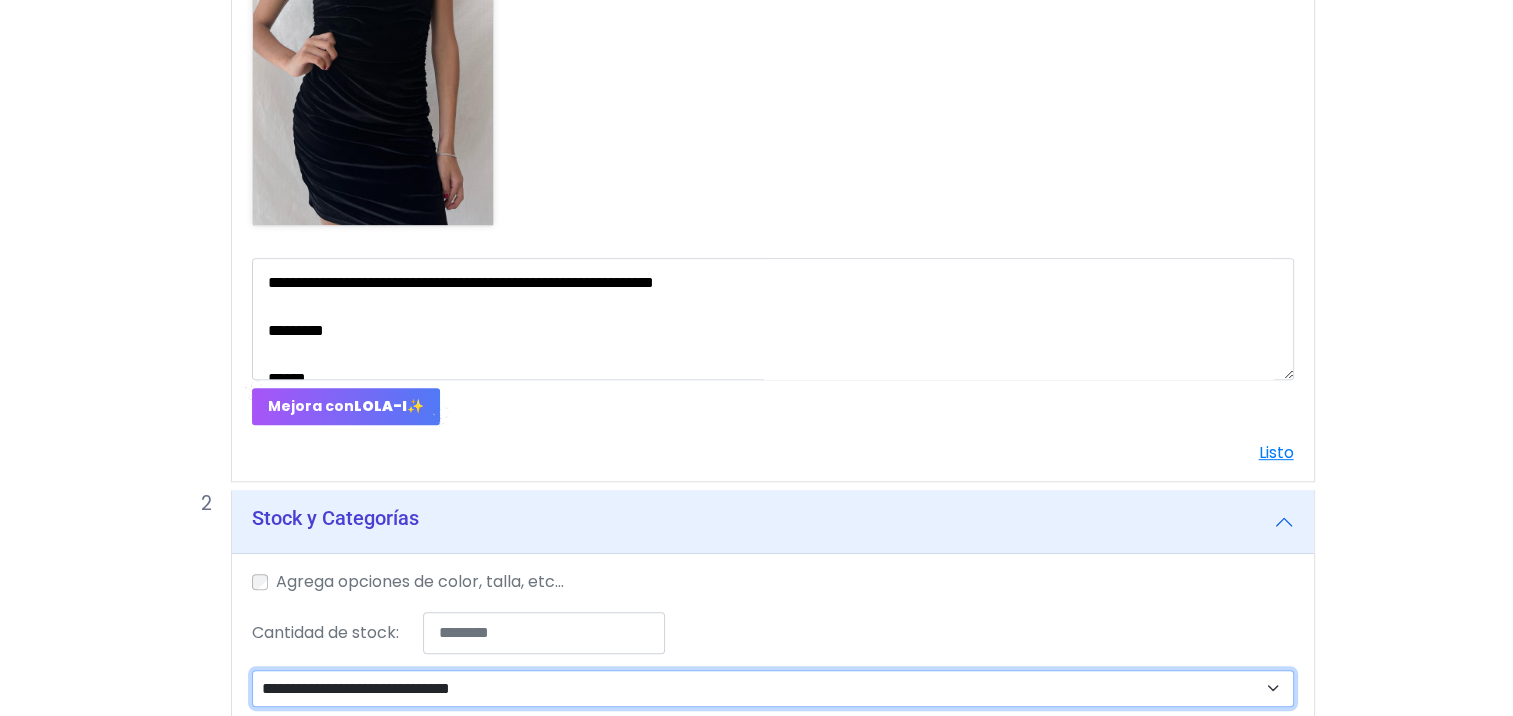 select on "**" 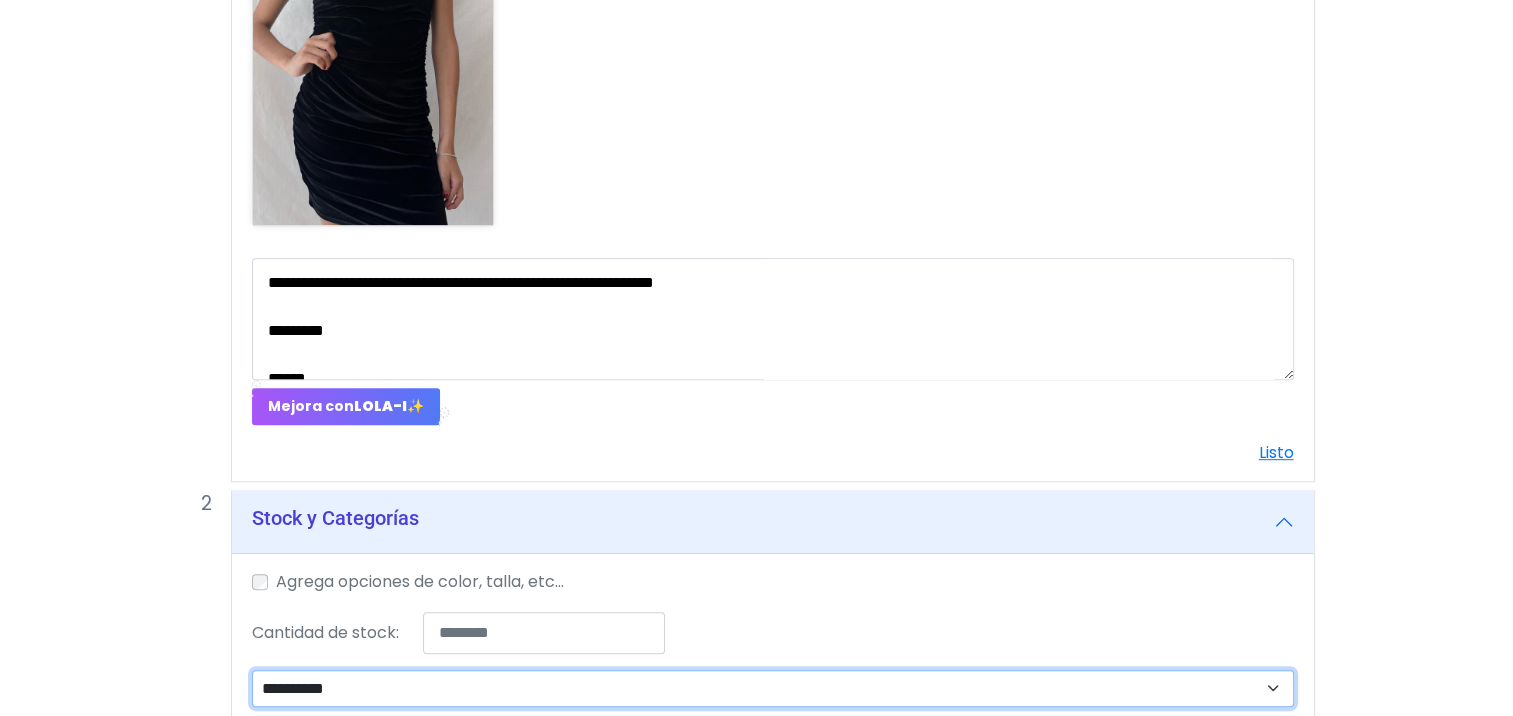 click on "**********" at bounding box center (773, 689) 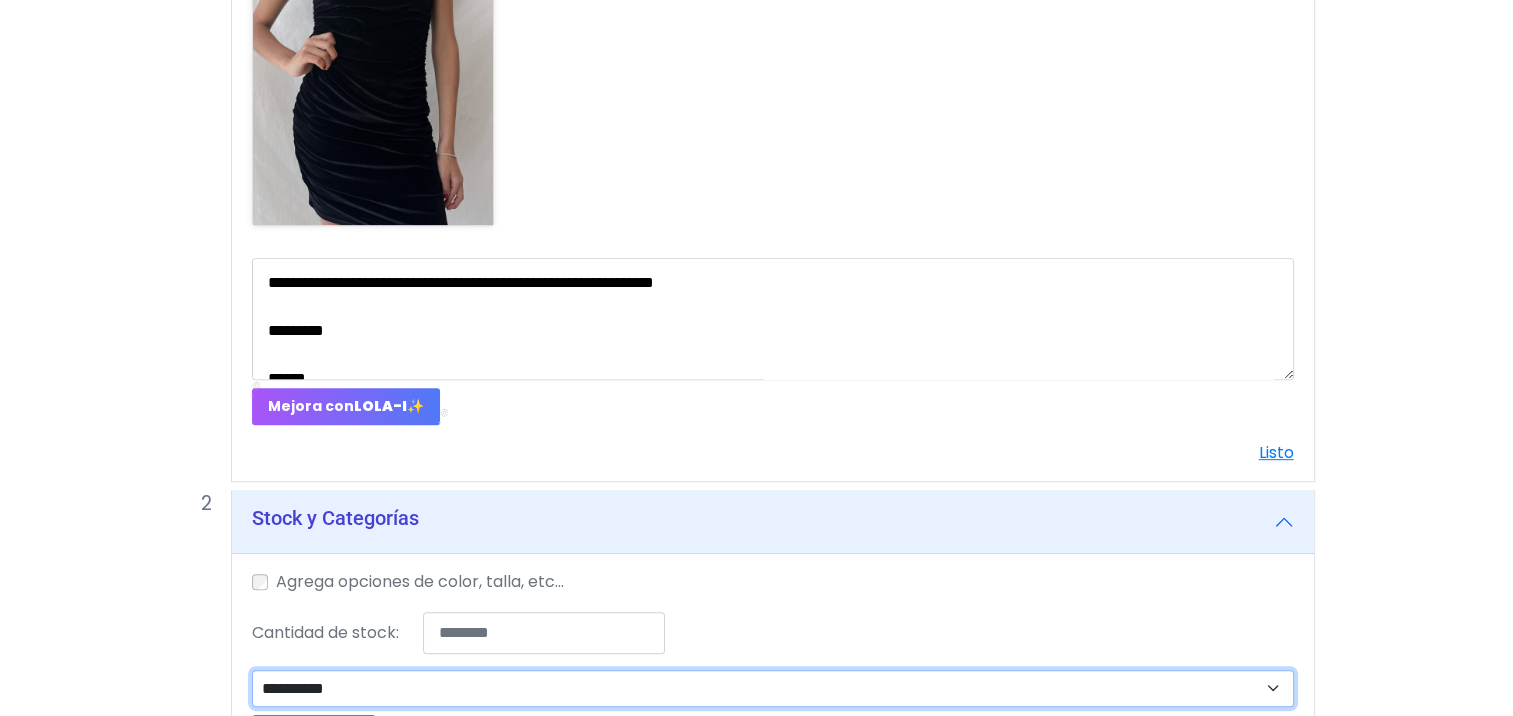 scroll, scrollTop: 1212, scrollLeft: 0, axis: vertical 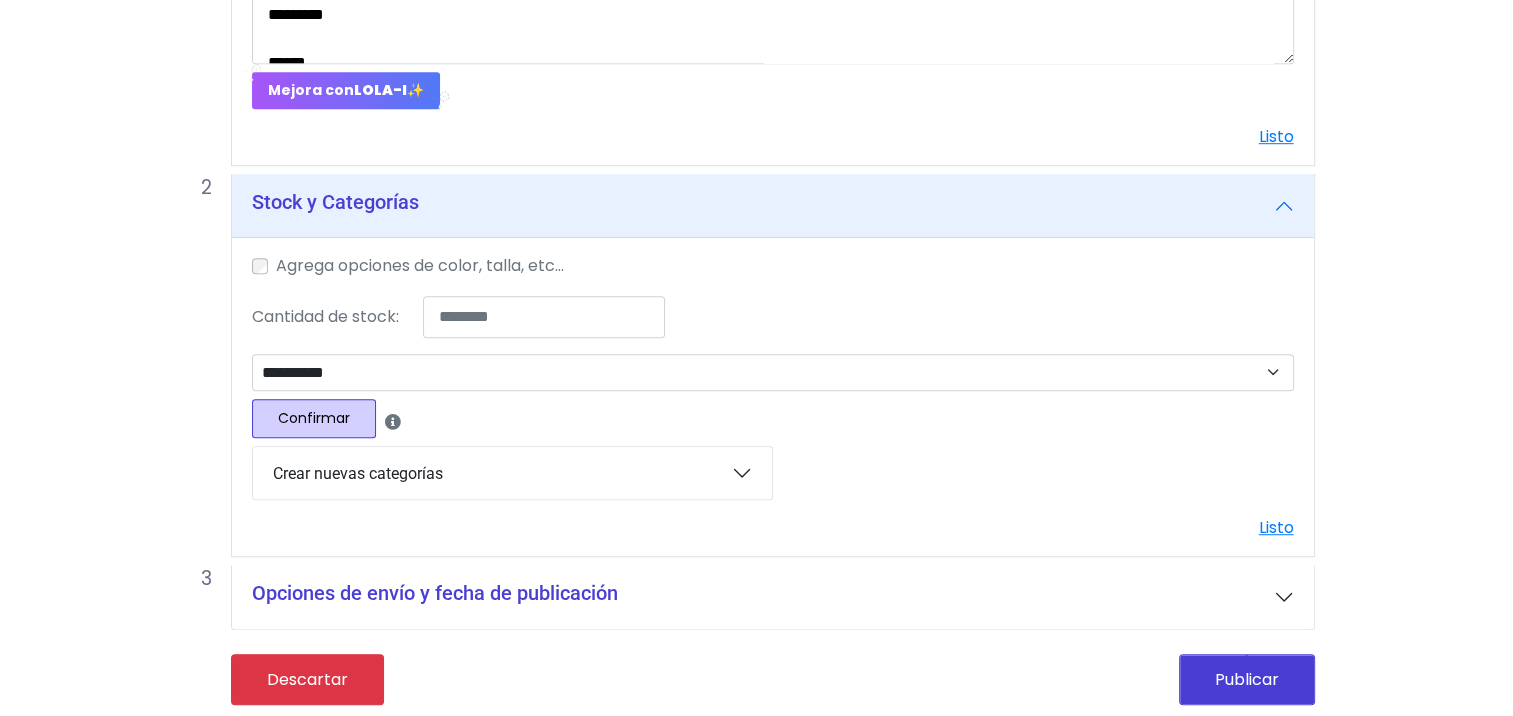 click on "Confirmar" at bounding box center [314, 418] 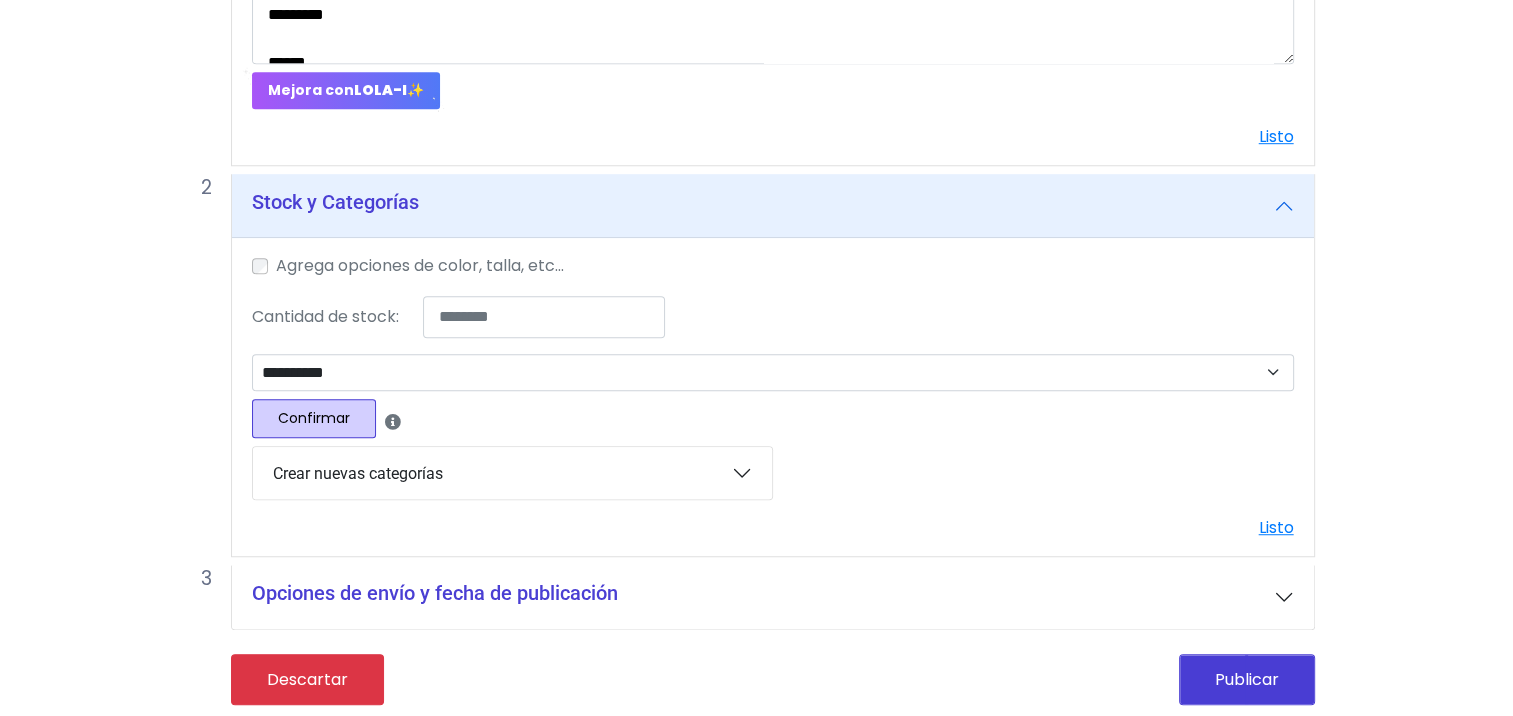 select 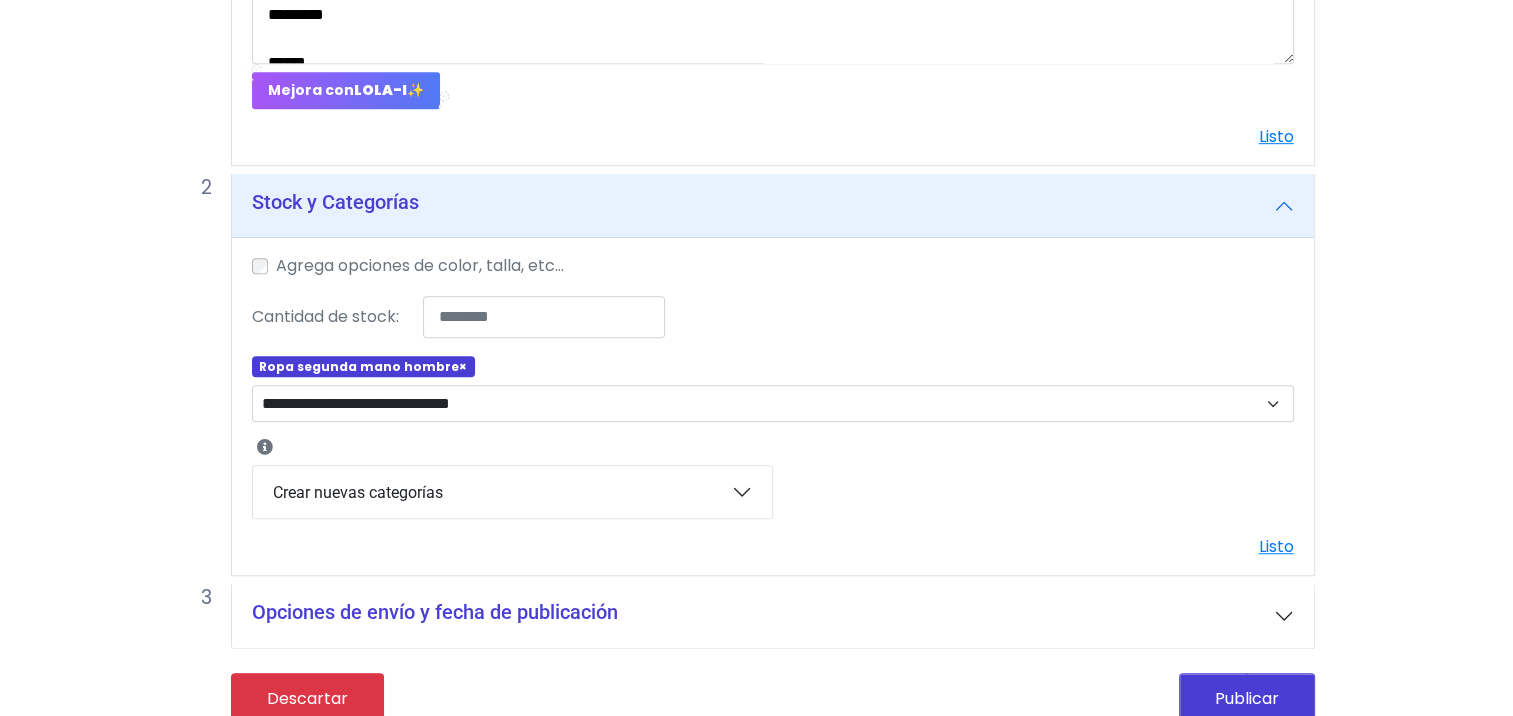 click on "Crear nuevas categorías" at bounding box center (512, 492) 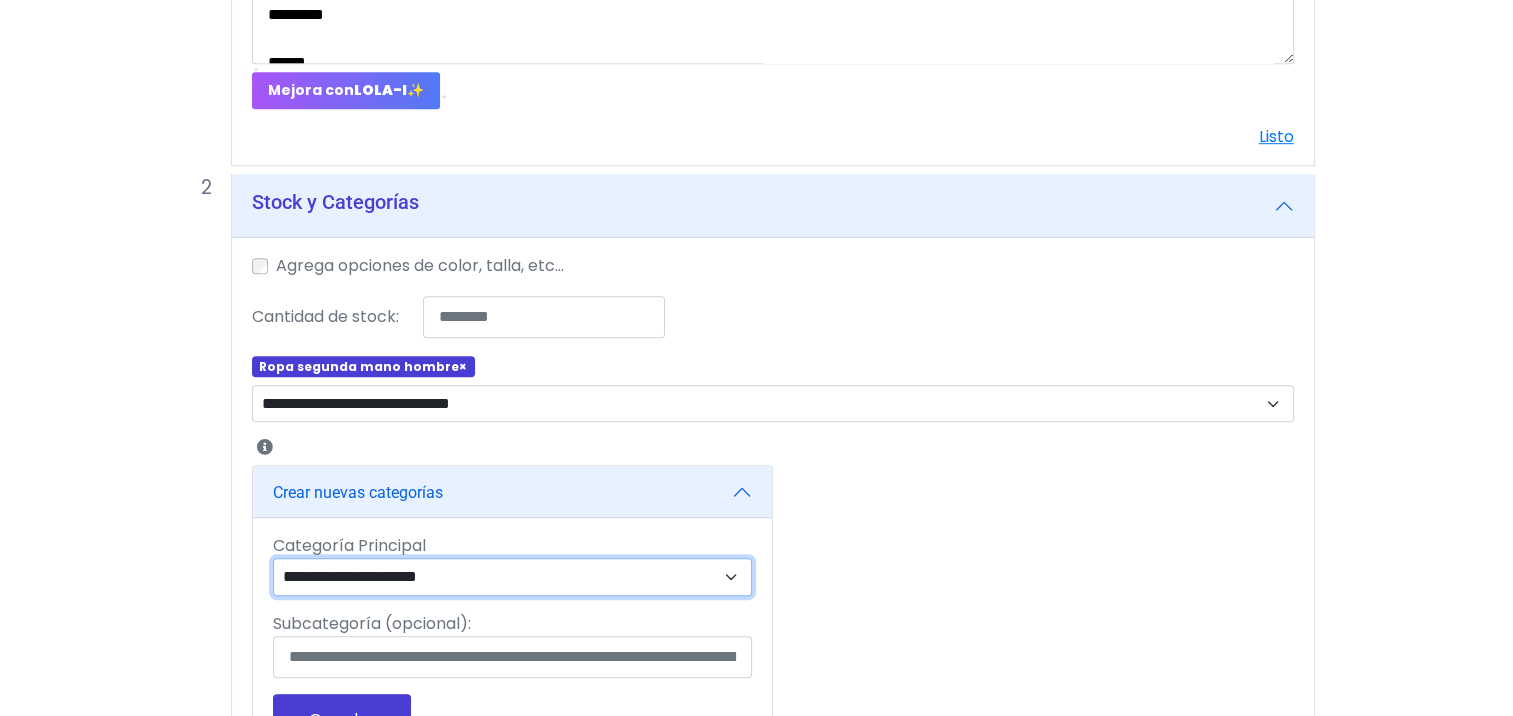 click on "**********" at bounding box center [513, 577] 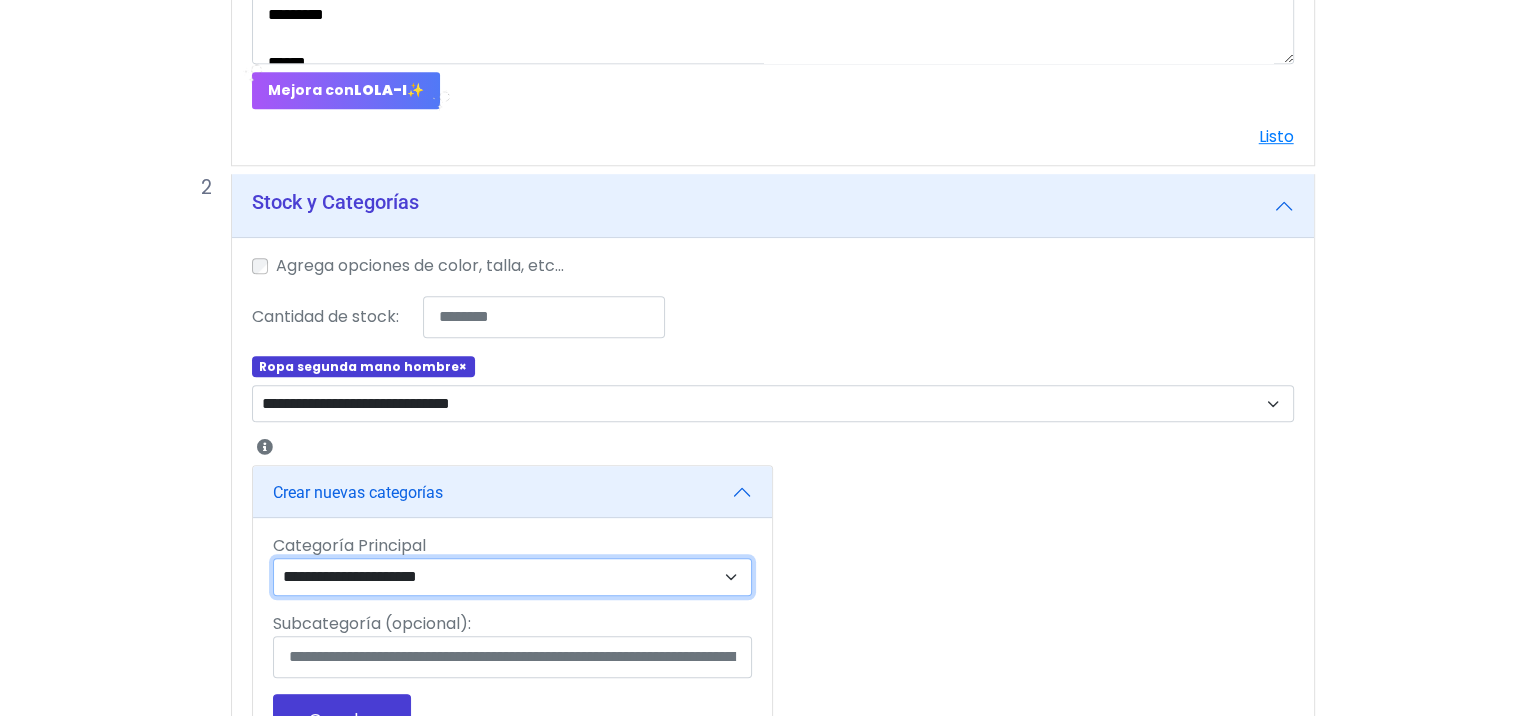 select on "**" 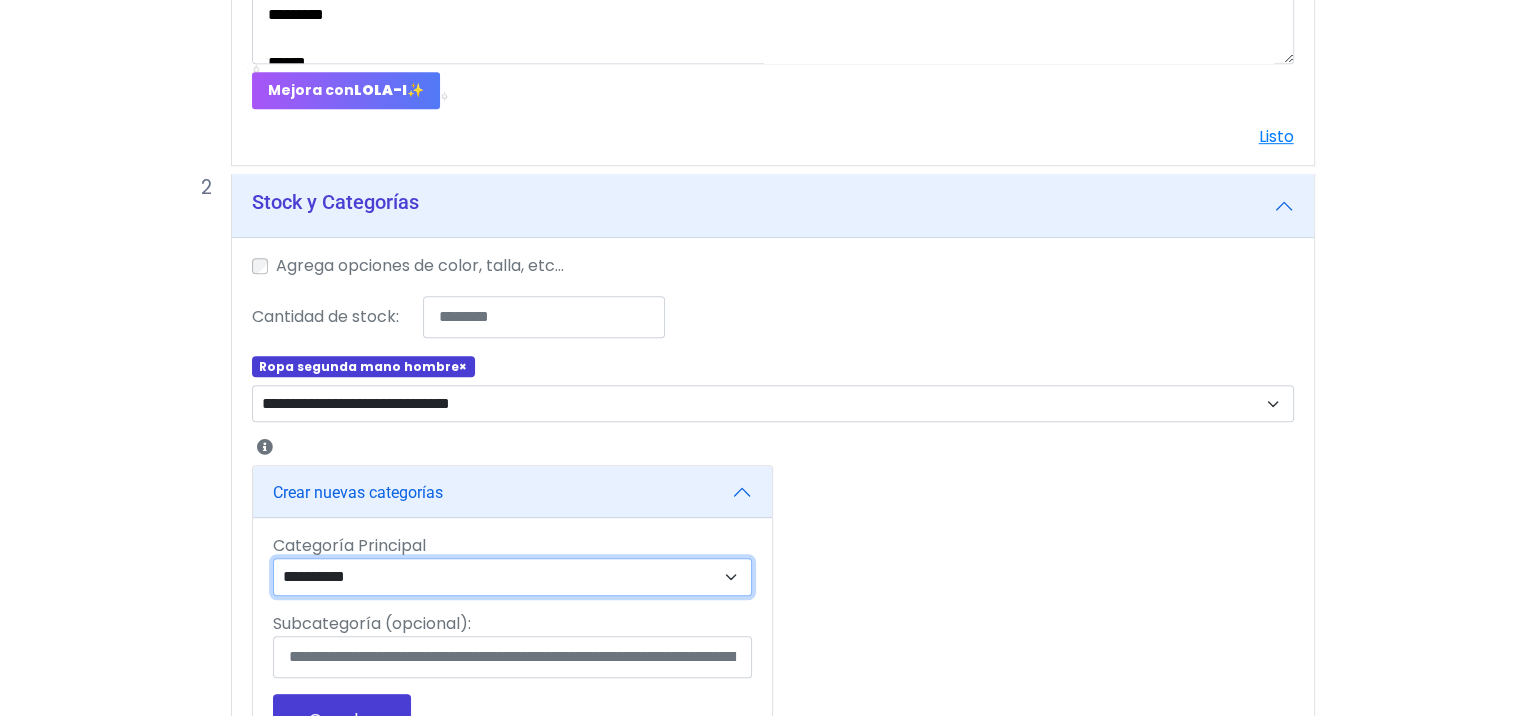 click on "**********" at bounding box center (513, 577) 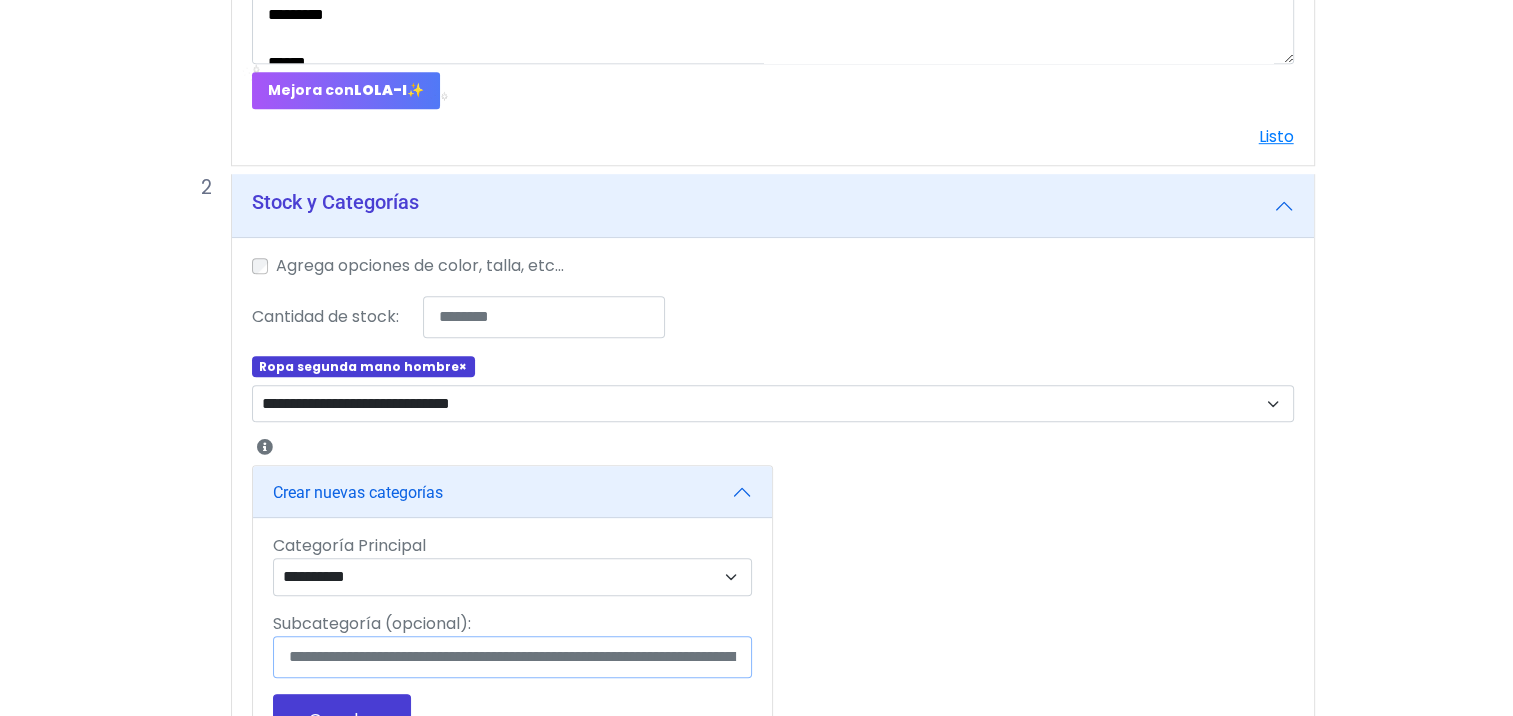 click on "Subcategoría (opcional):" at bounding box center (512, 657) 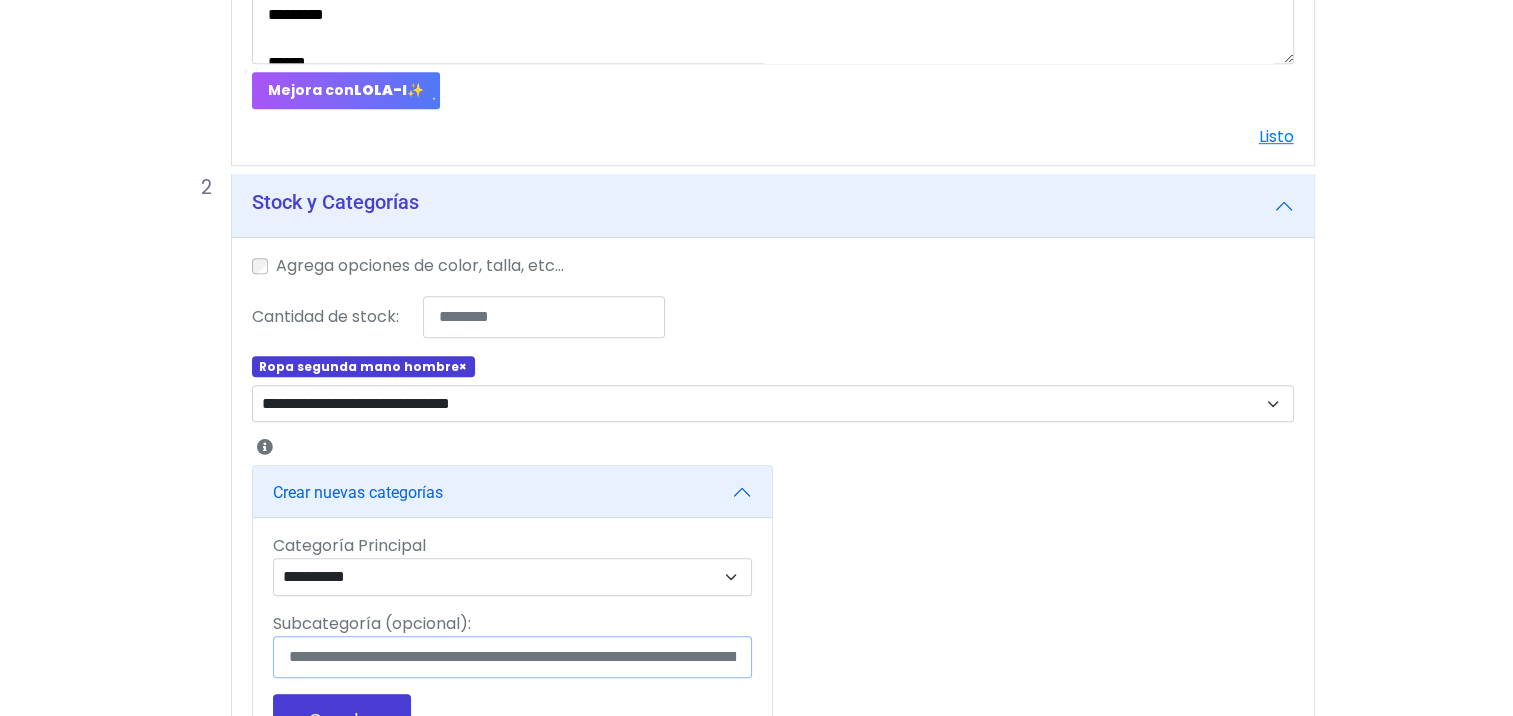 type on "****" 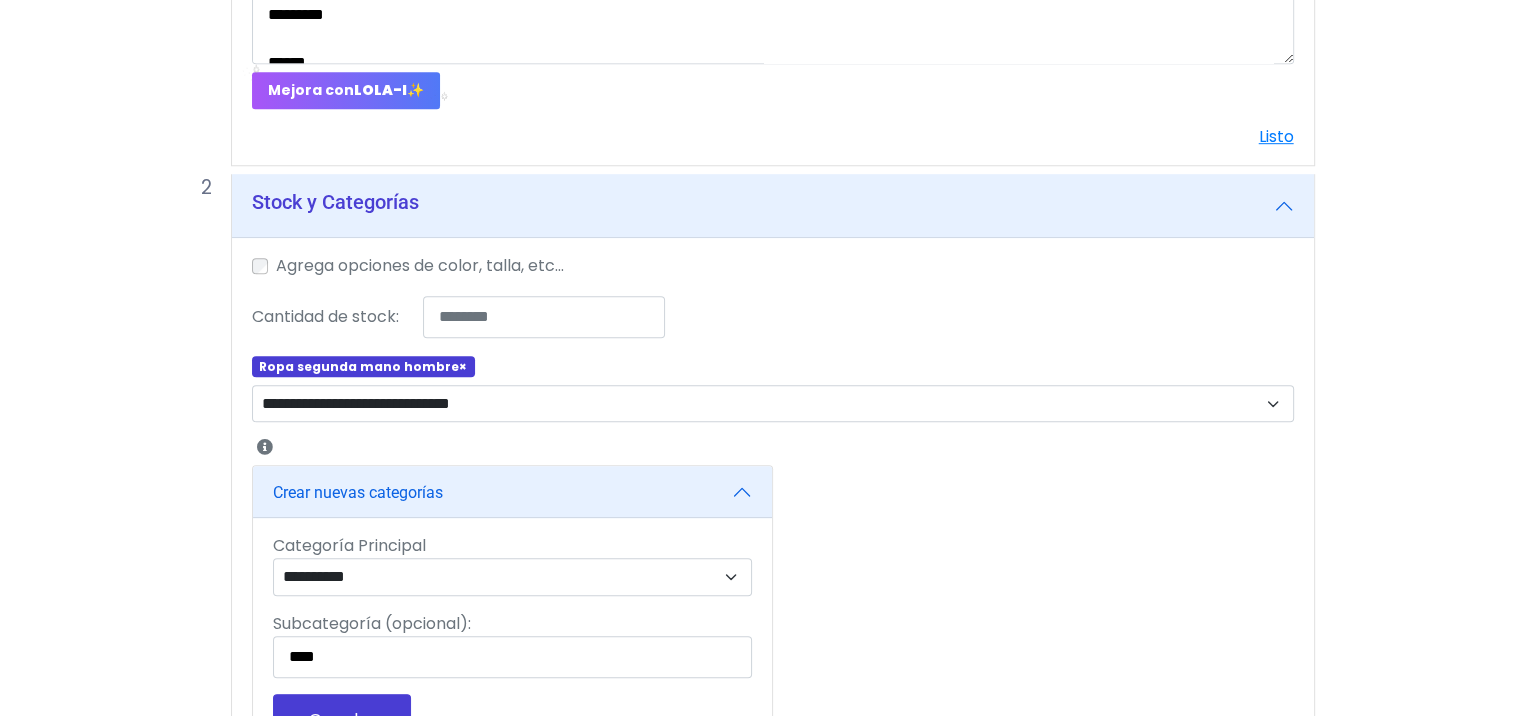 click on "Guardar" at bounding box center (342, 719) 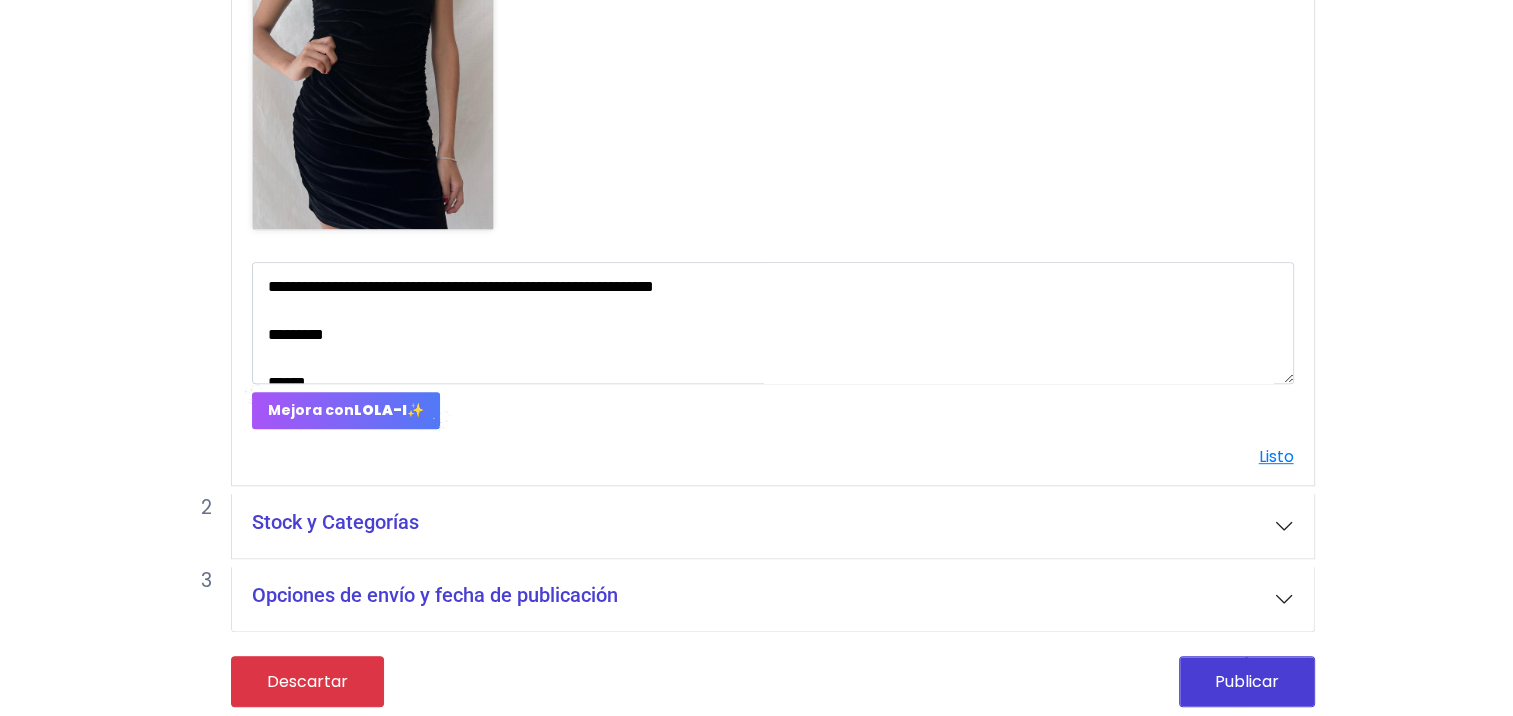 scroll, scrollTop: 896, scrollLeft: 0, axis: vertical 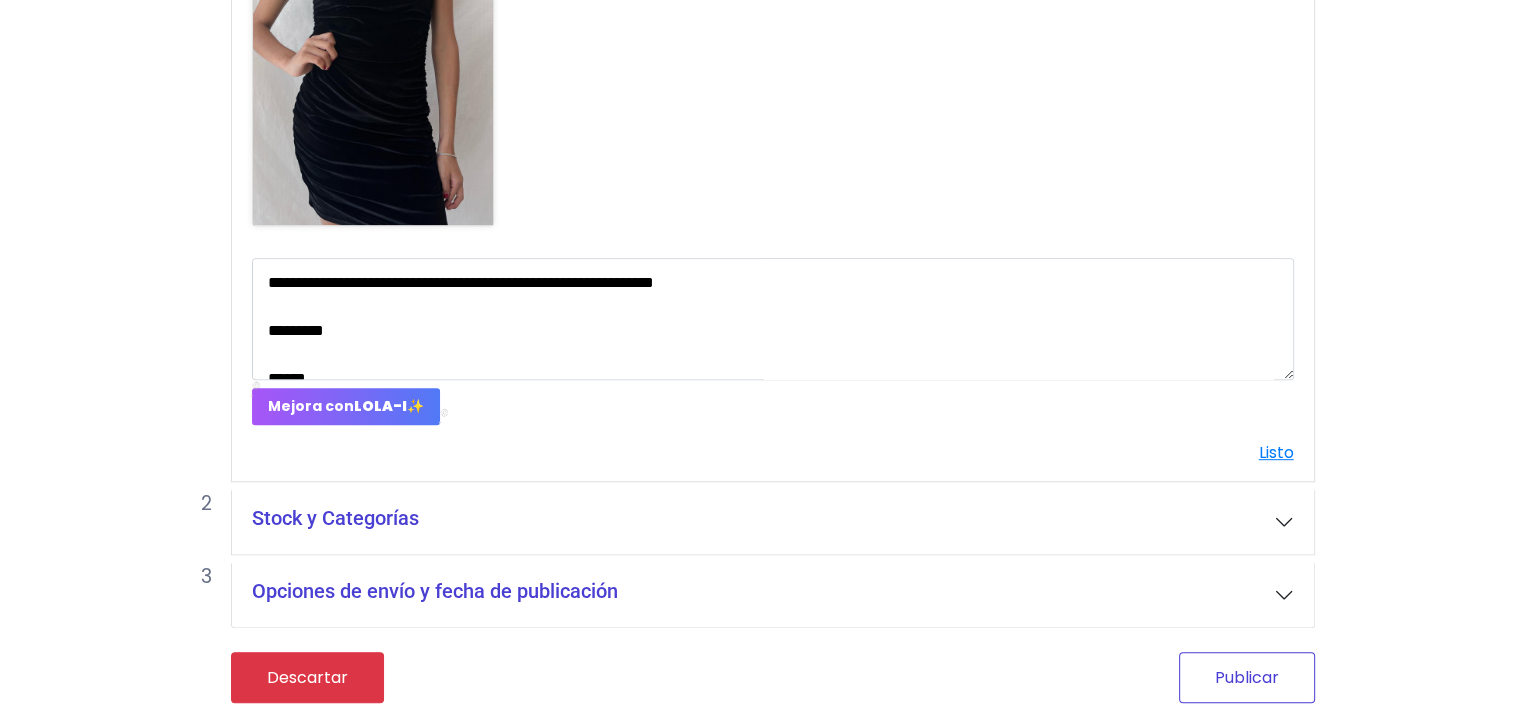 click on "Publicar" at bounding box center (1247, 677) 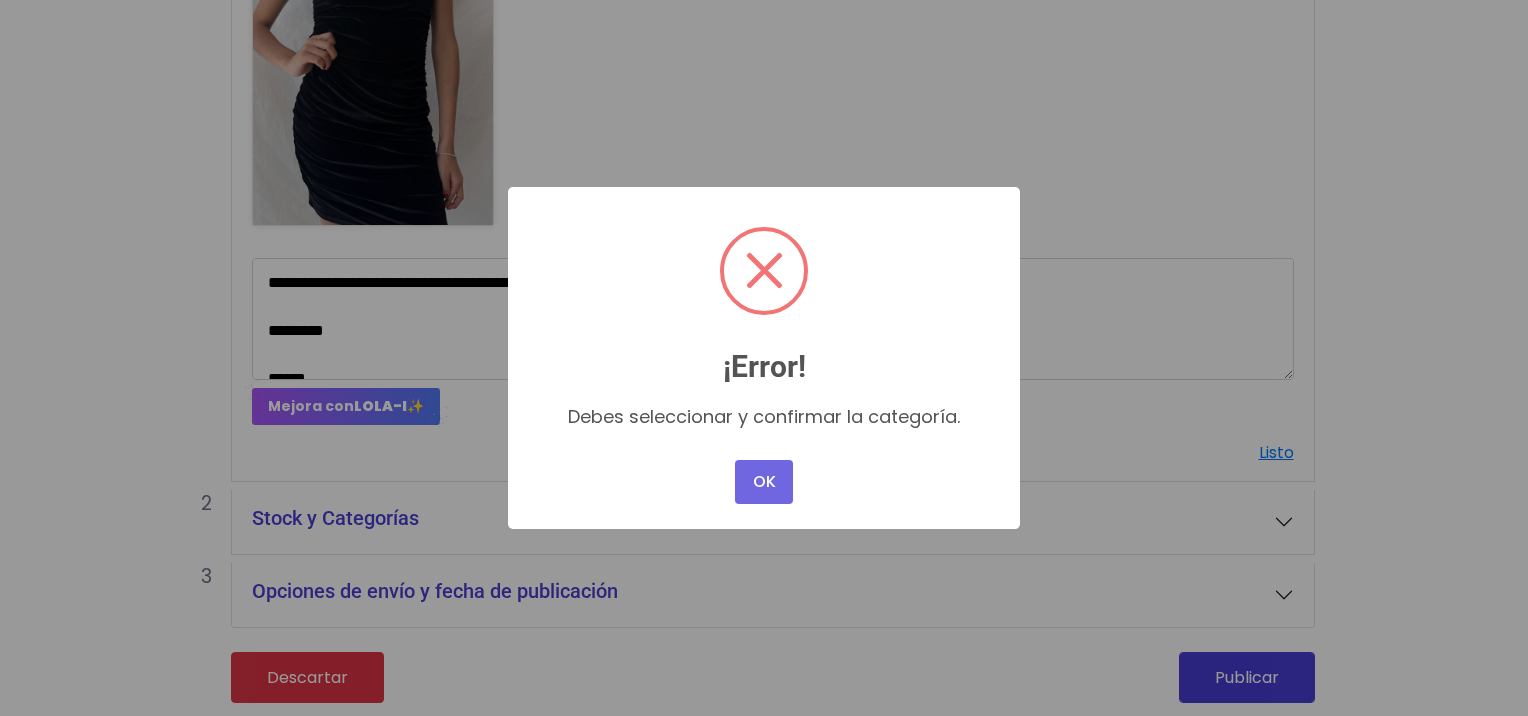 click on "OK No Cancel" at bounding box center [764, 482] 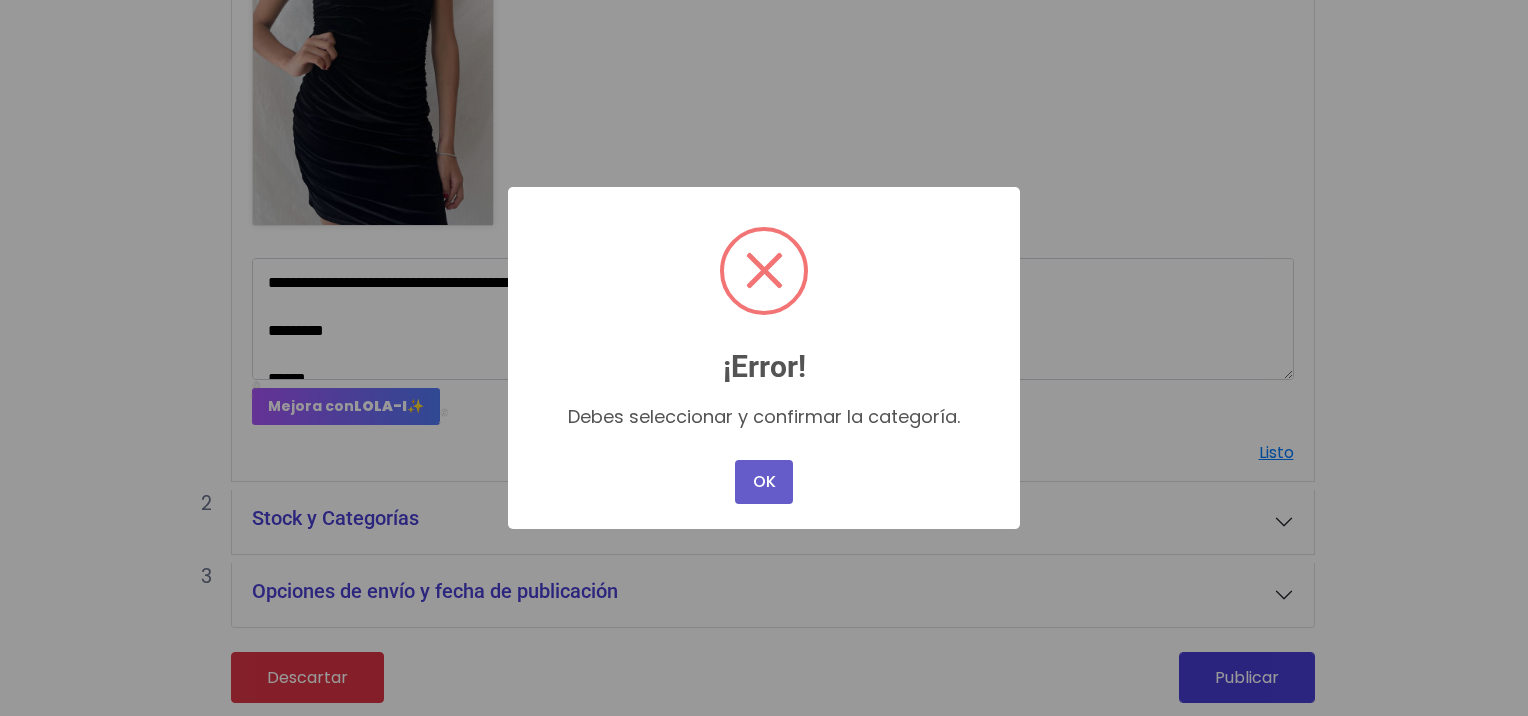click on "OK" at bounding box center (764, 482) 